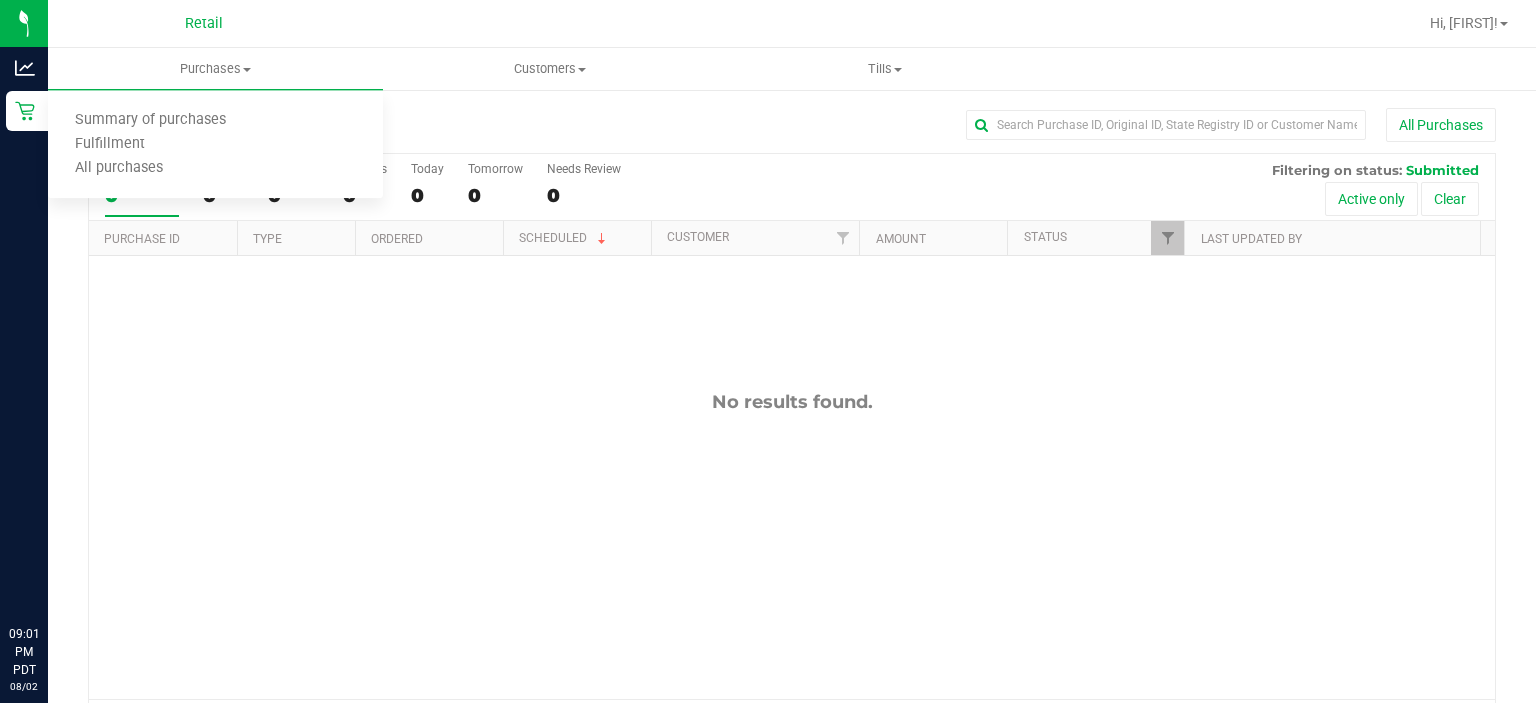 scroll, scrollTop: 0, scrollLeft: 0, axis: both 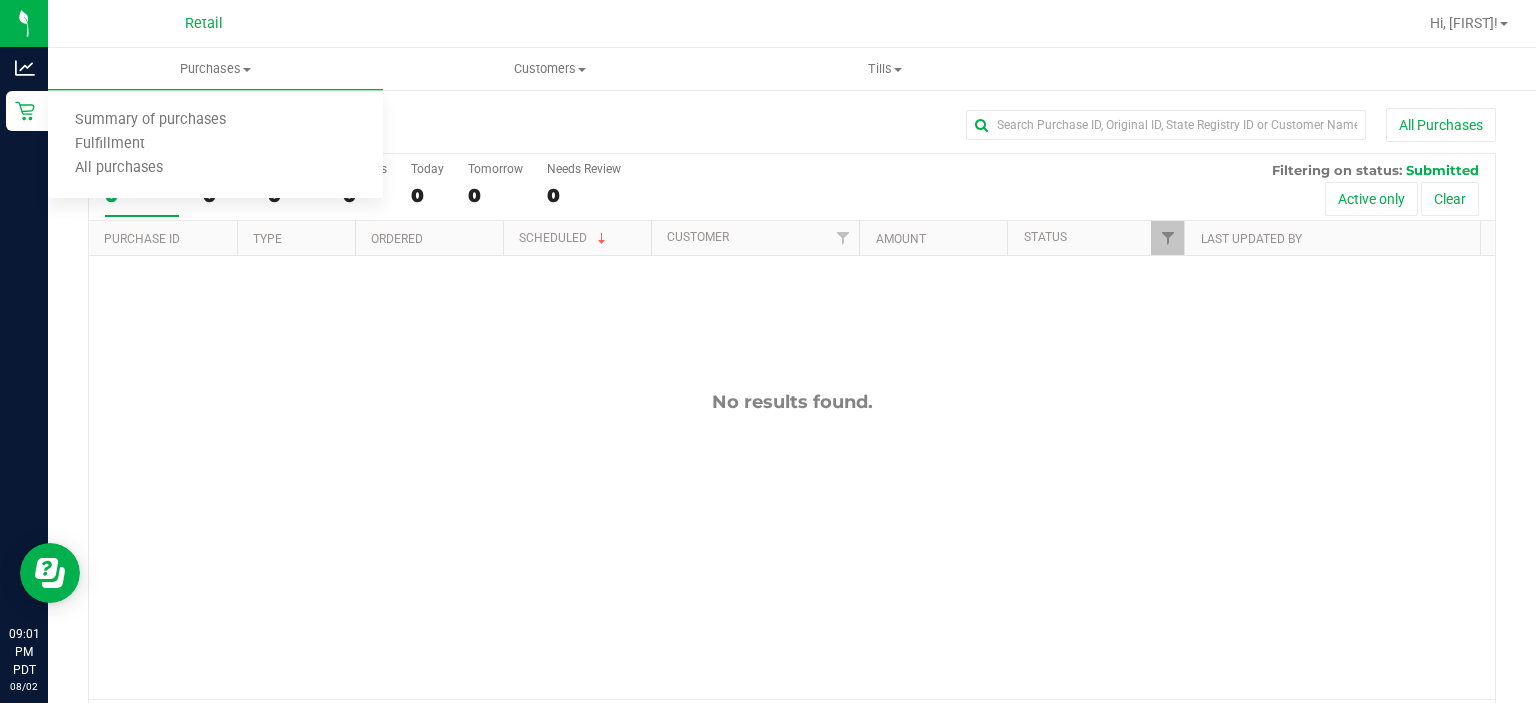 click on "Summary of purchases" at bounding box center [150, 120] 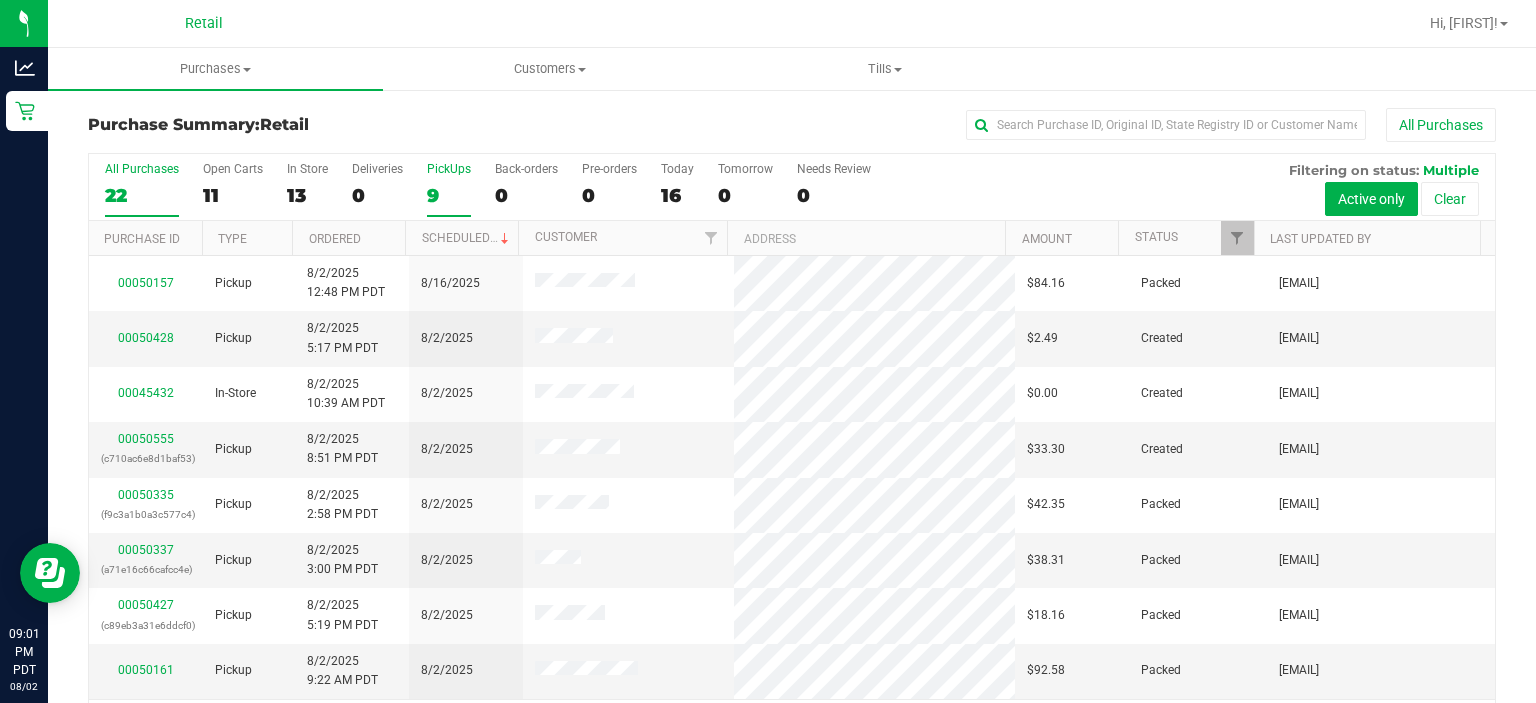 click on "9" at bounding box center [449, 195] 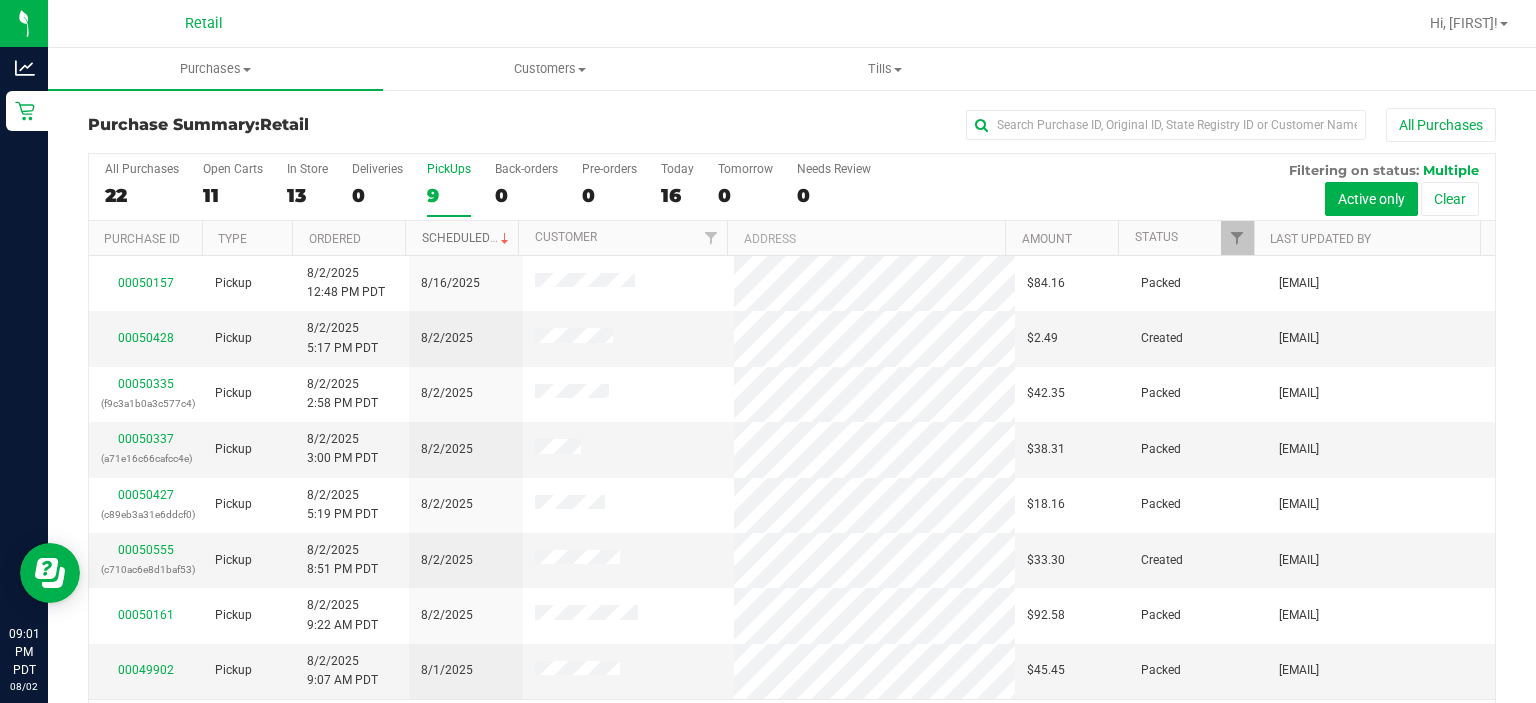 click on "Scheduled" at bounding box center [467, 238] 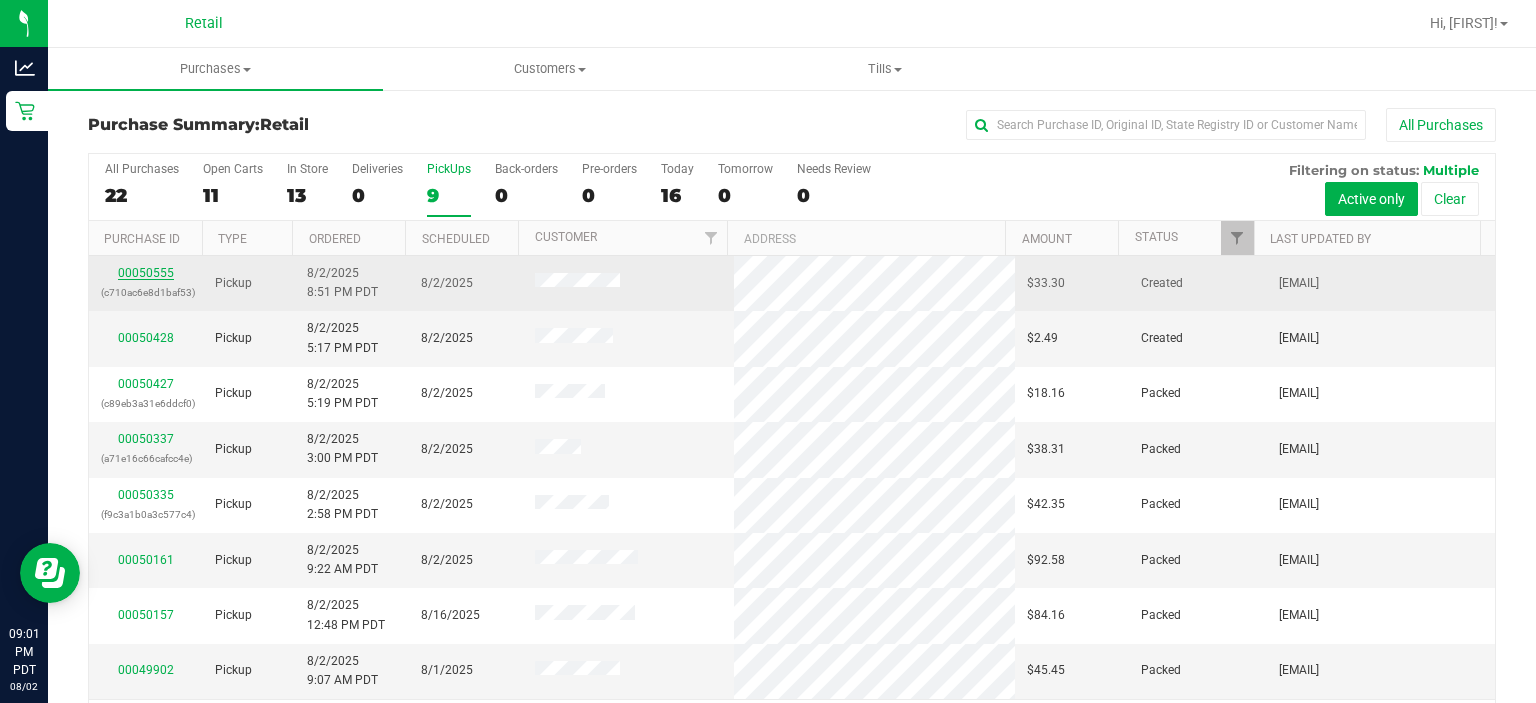 click on "00050555" at bounding box center [146, 273] 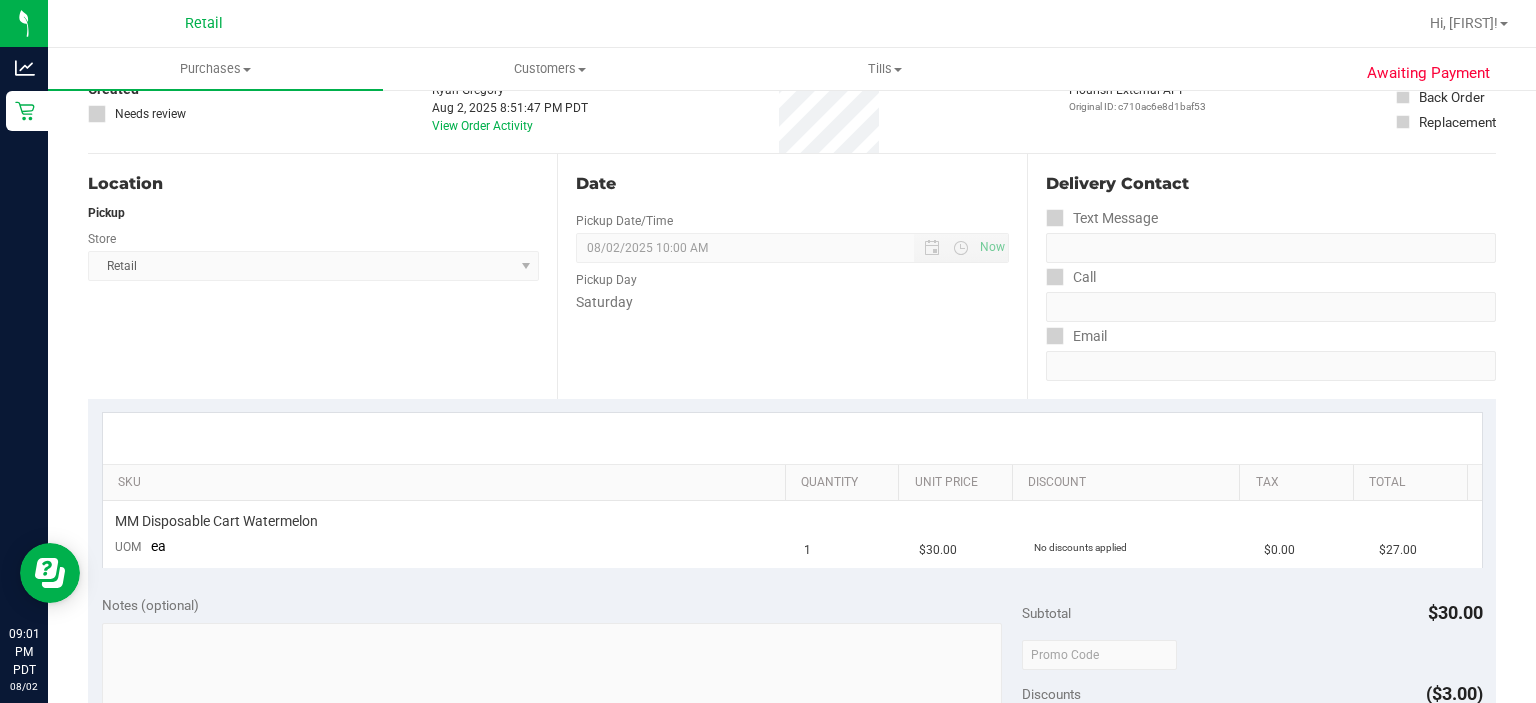 scroll, scrollTop: 0, scrollLeft: 0, axis: both 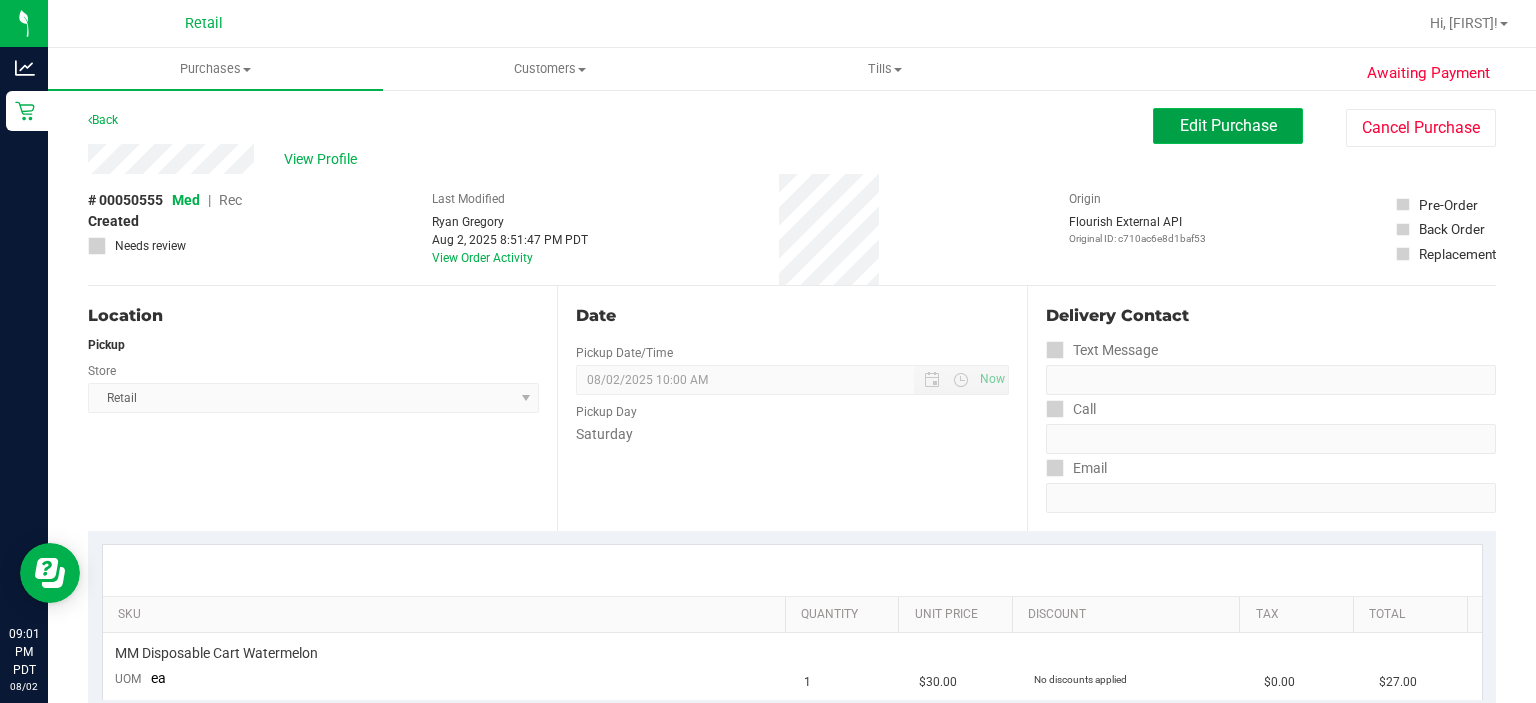 click on "Edit Purchase" at bounding box center [1228, 125] 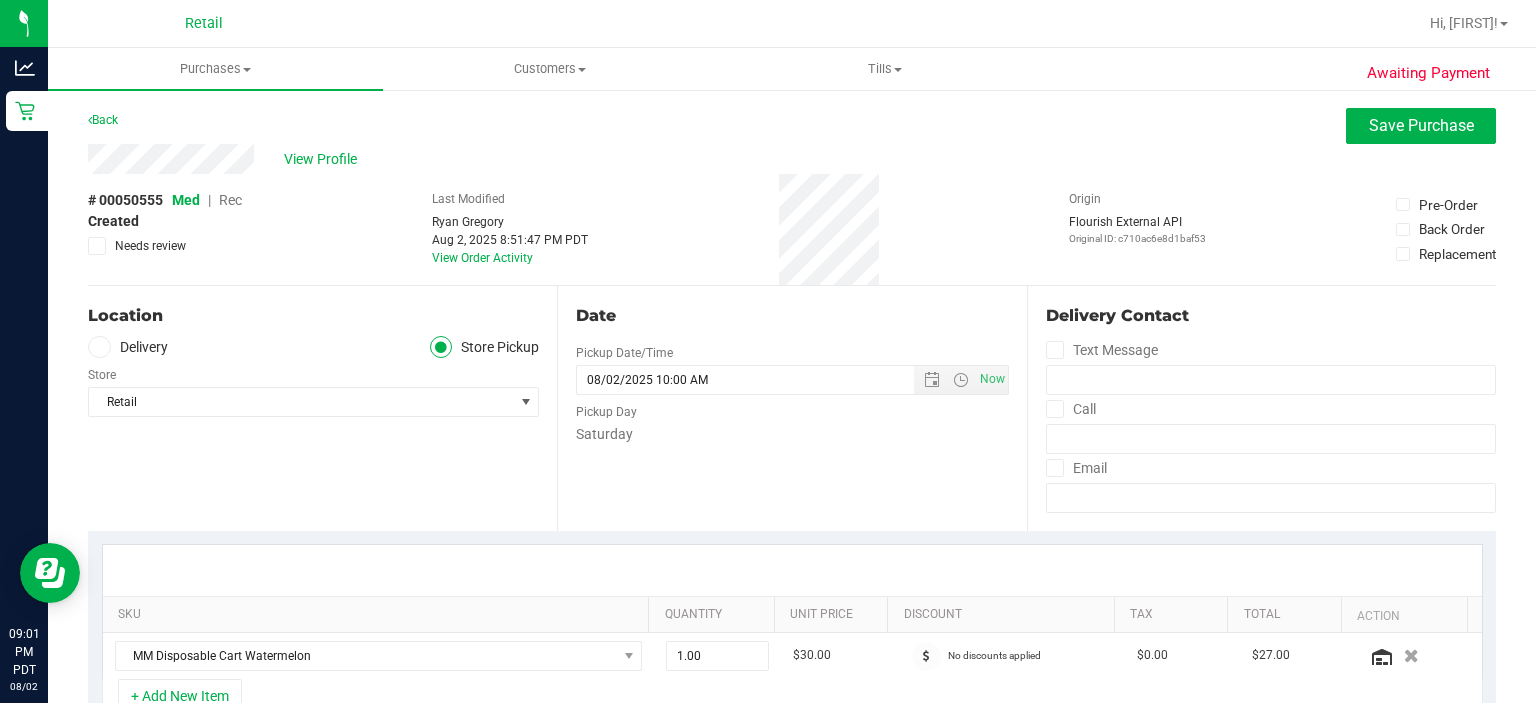 click on "Rec" at bounding box center [230, 200] 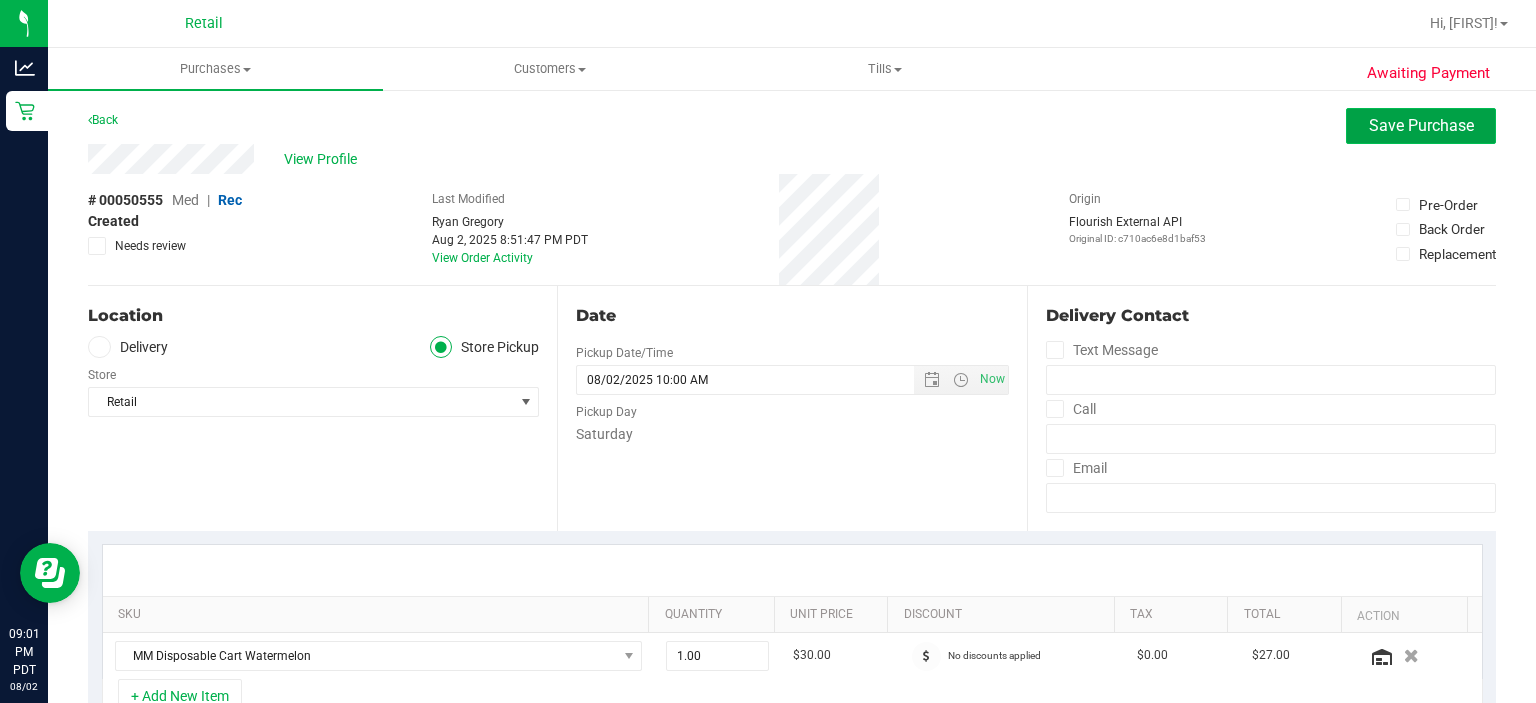 click on "Save Purchase" at bounding box center (1421, 125) 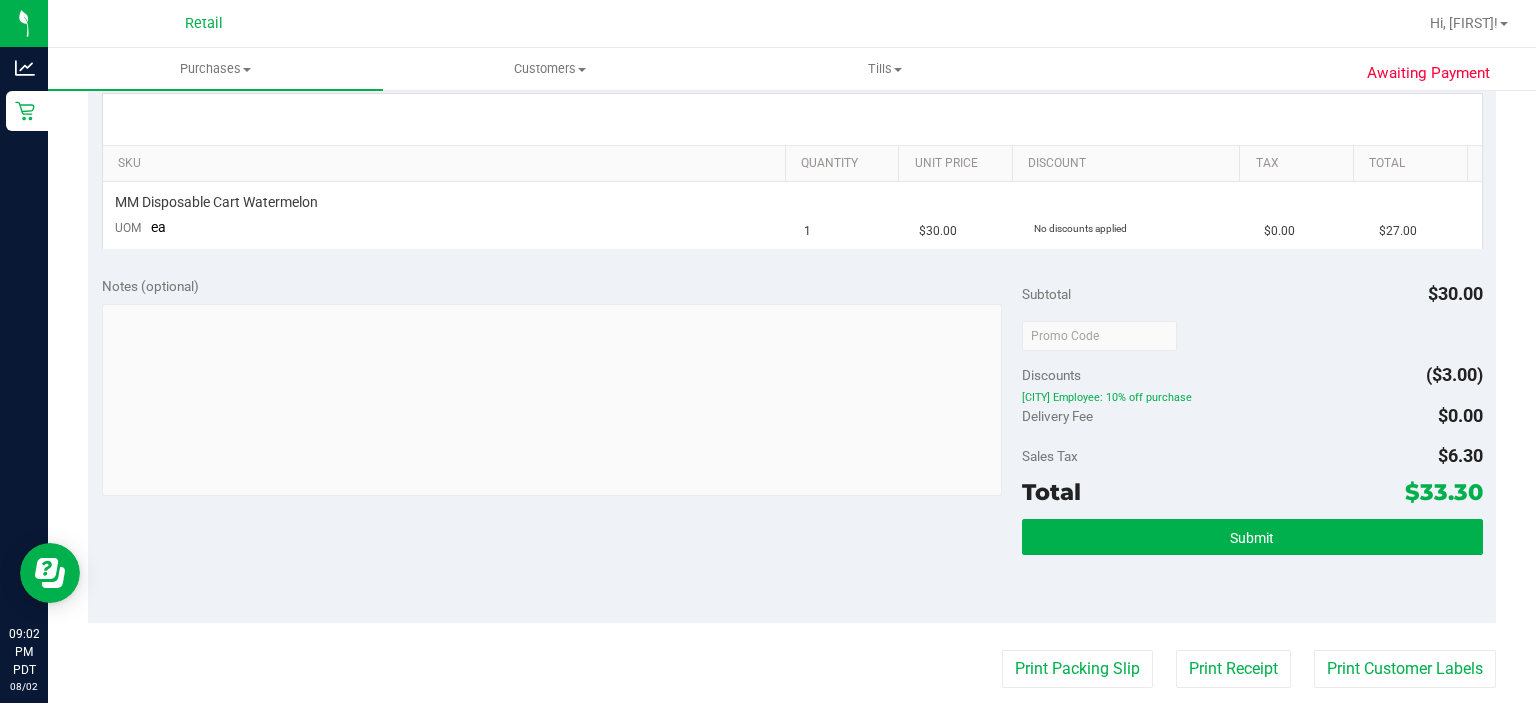 scroll, scrollTop: 452, scrollLeft: 0, axis: vertical 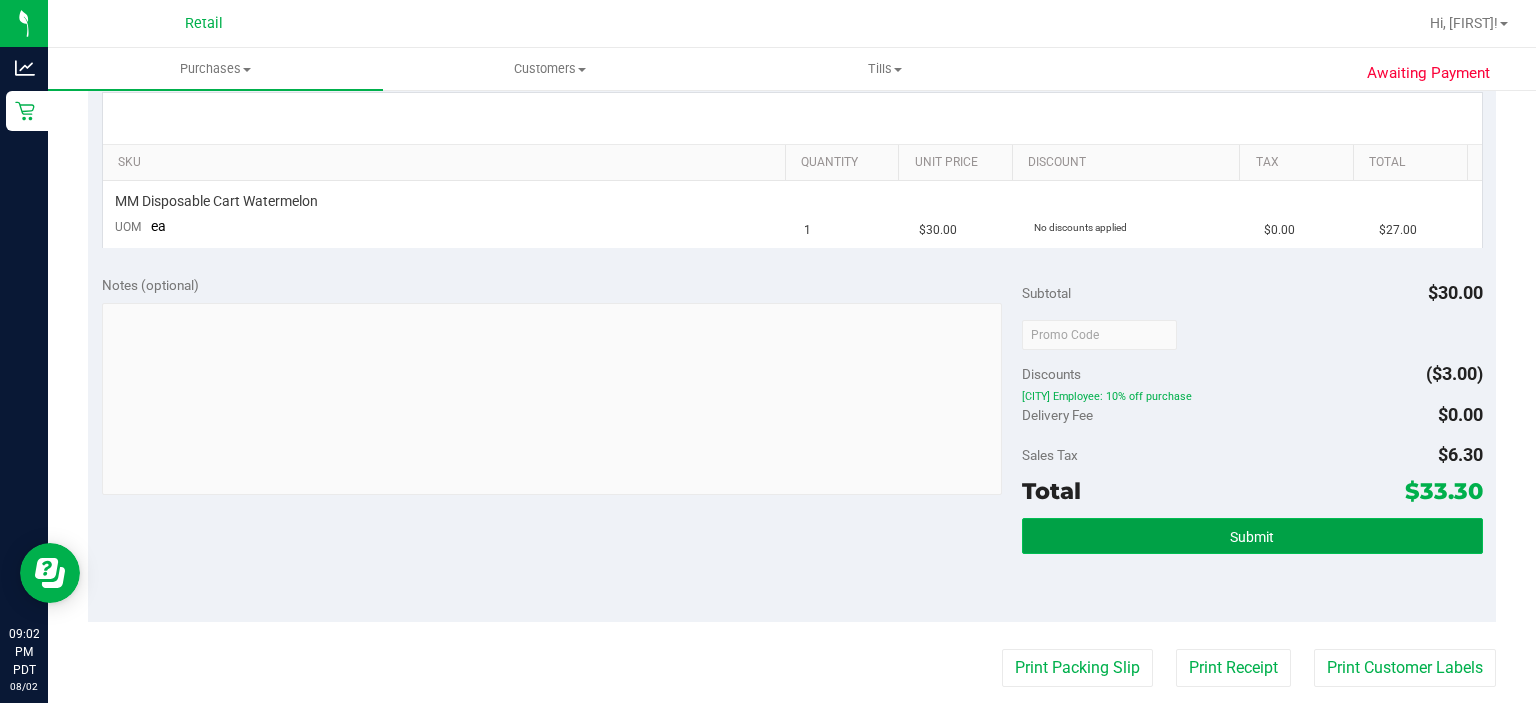 click on "Submit" at bounding box center [1252, 536] 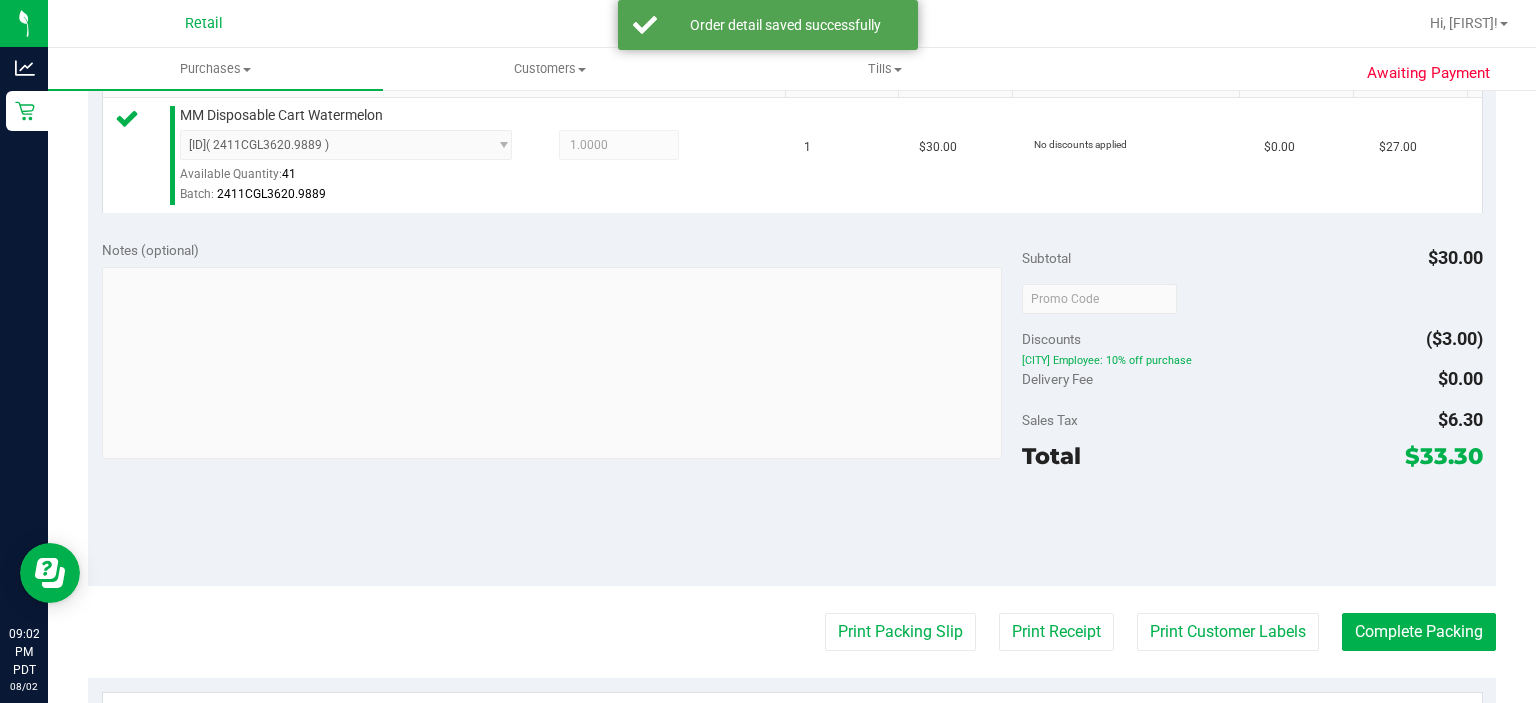 scroll, scrollTop: 560, scrollLeft: 0, axis: vertical 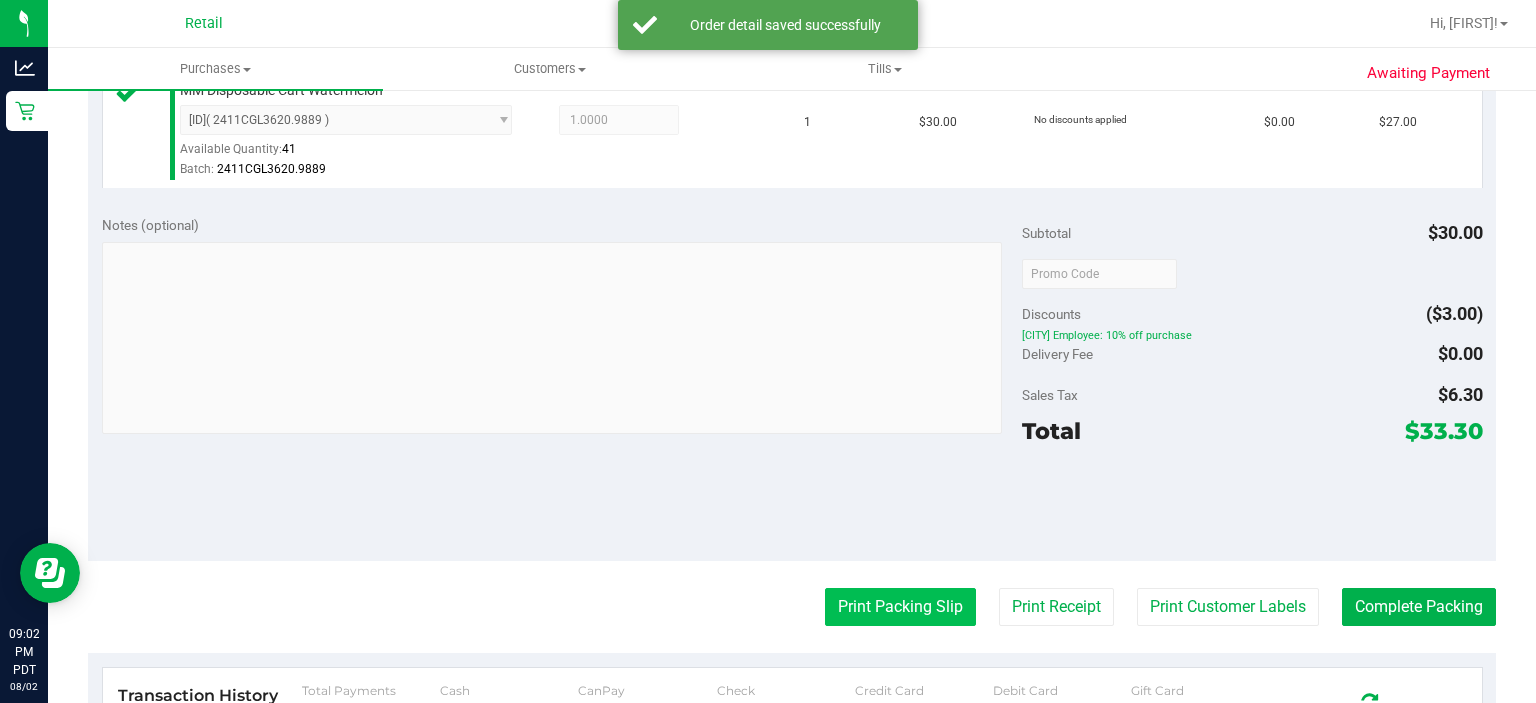 click on "Print Packing Slip" at bounding box center (900, 607) 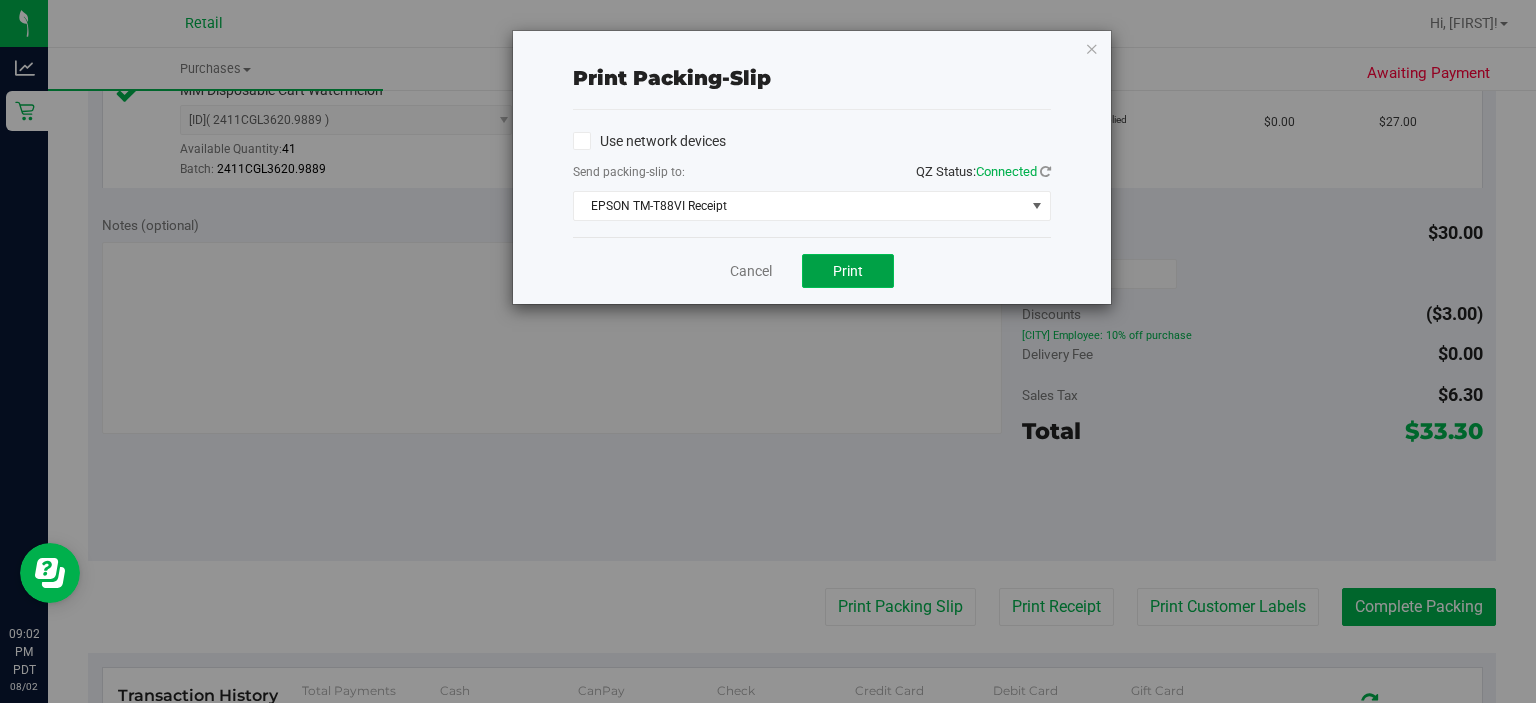 click on "Print" at bounding box center (848, 271) 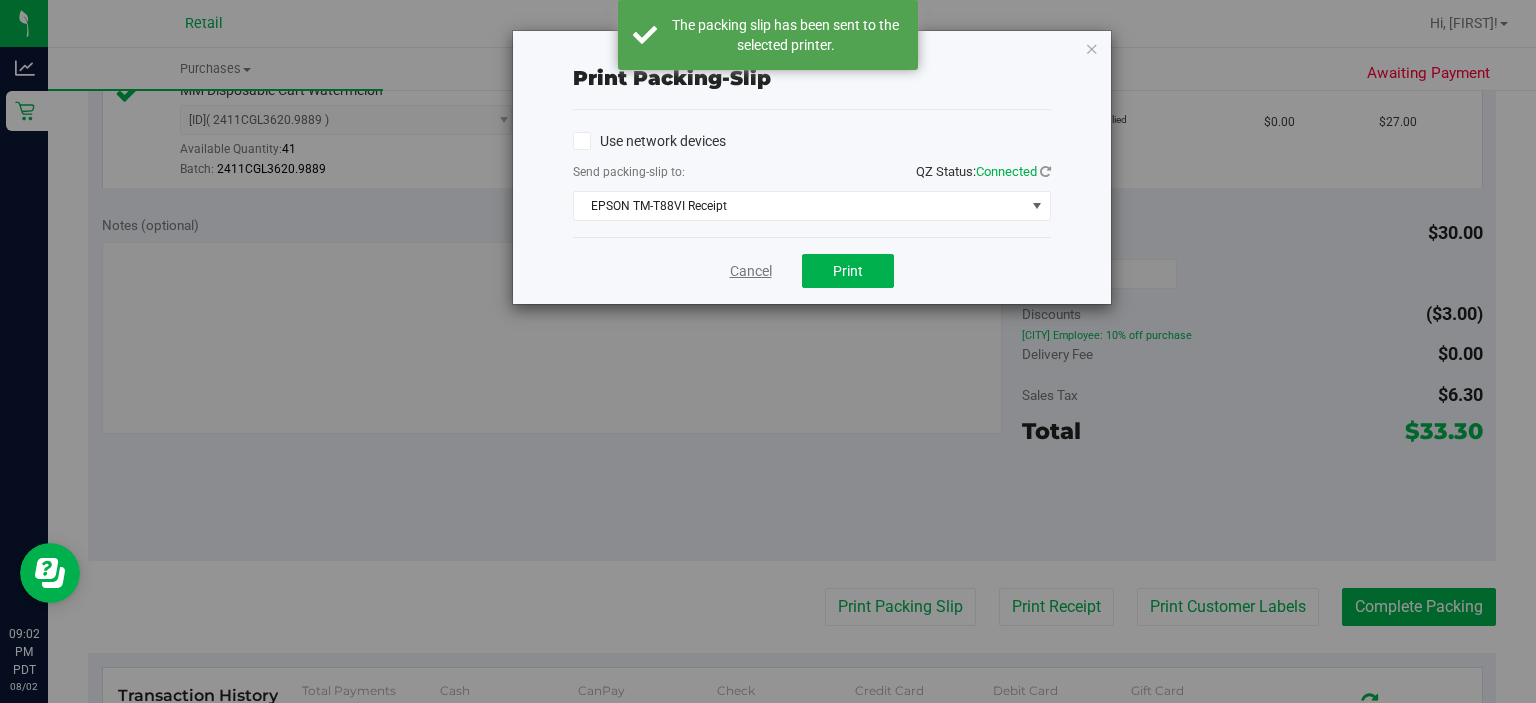 click on "Cancel" at bounding box center (751, 271) 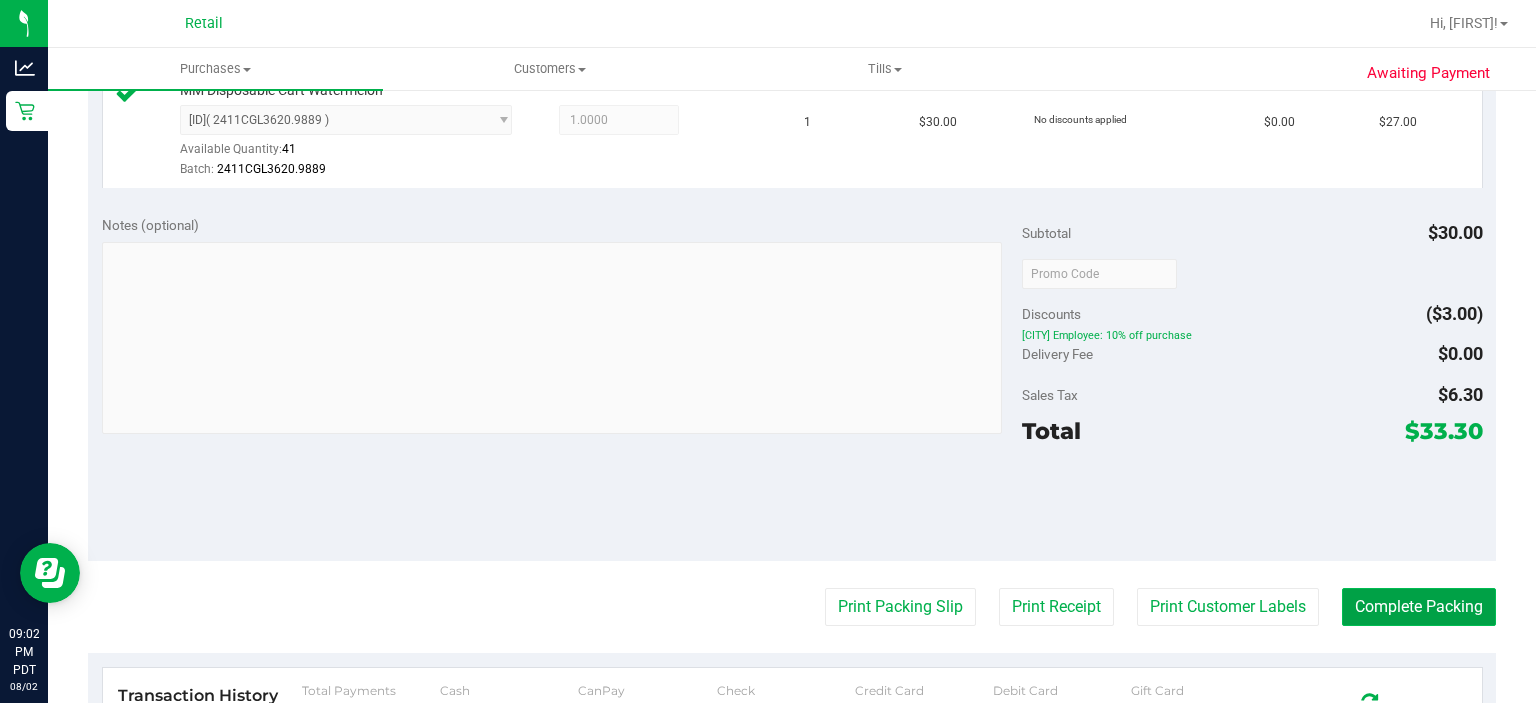 click on "Complete Packing" at bounding box center [1419, 607] 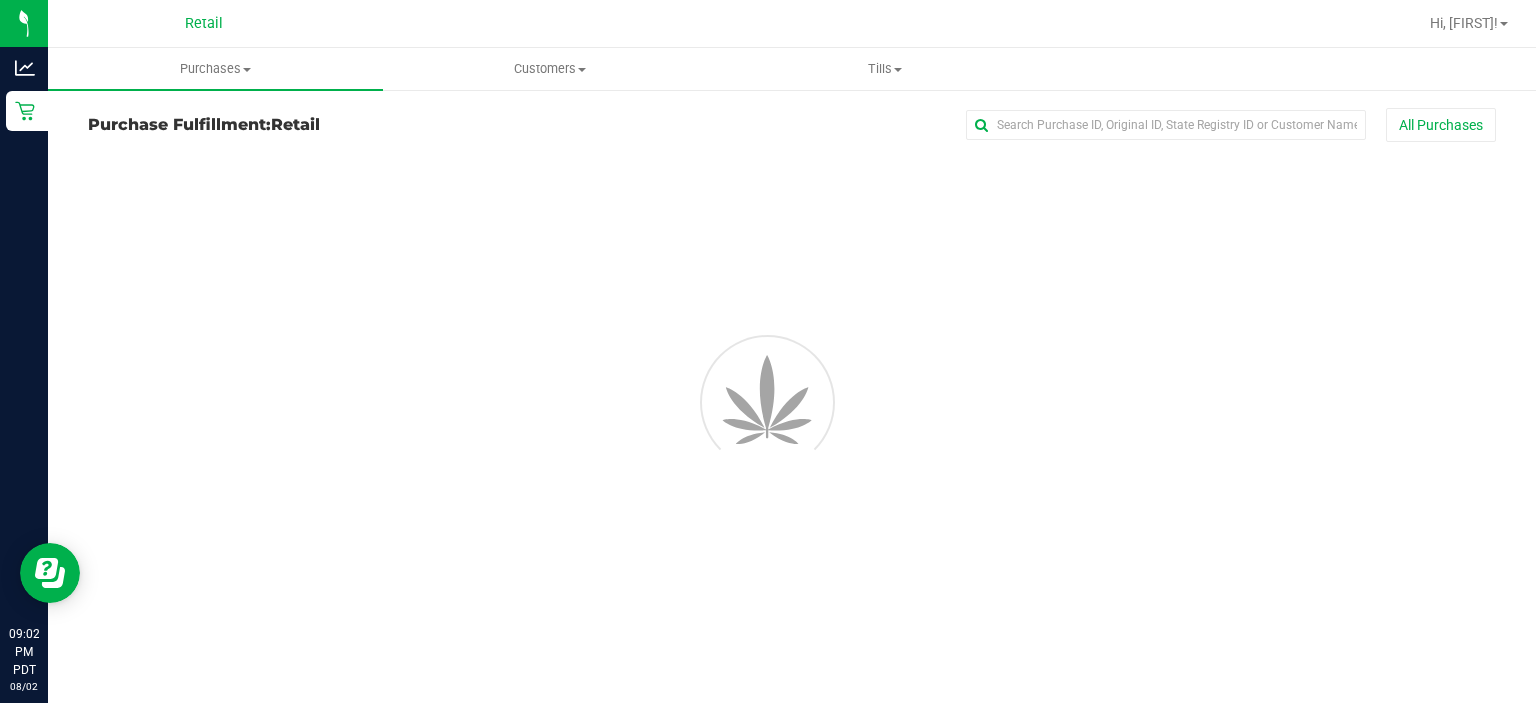 scroll, scrollTop: 0, scrollLeft: 0, axis: both 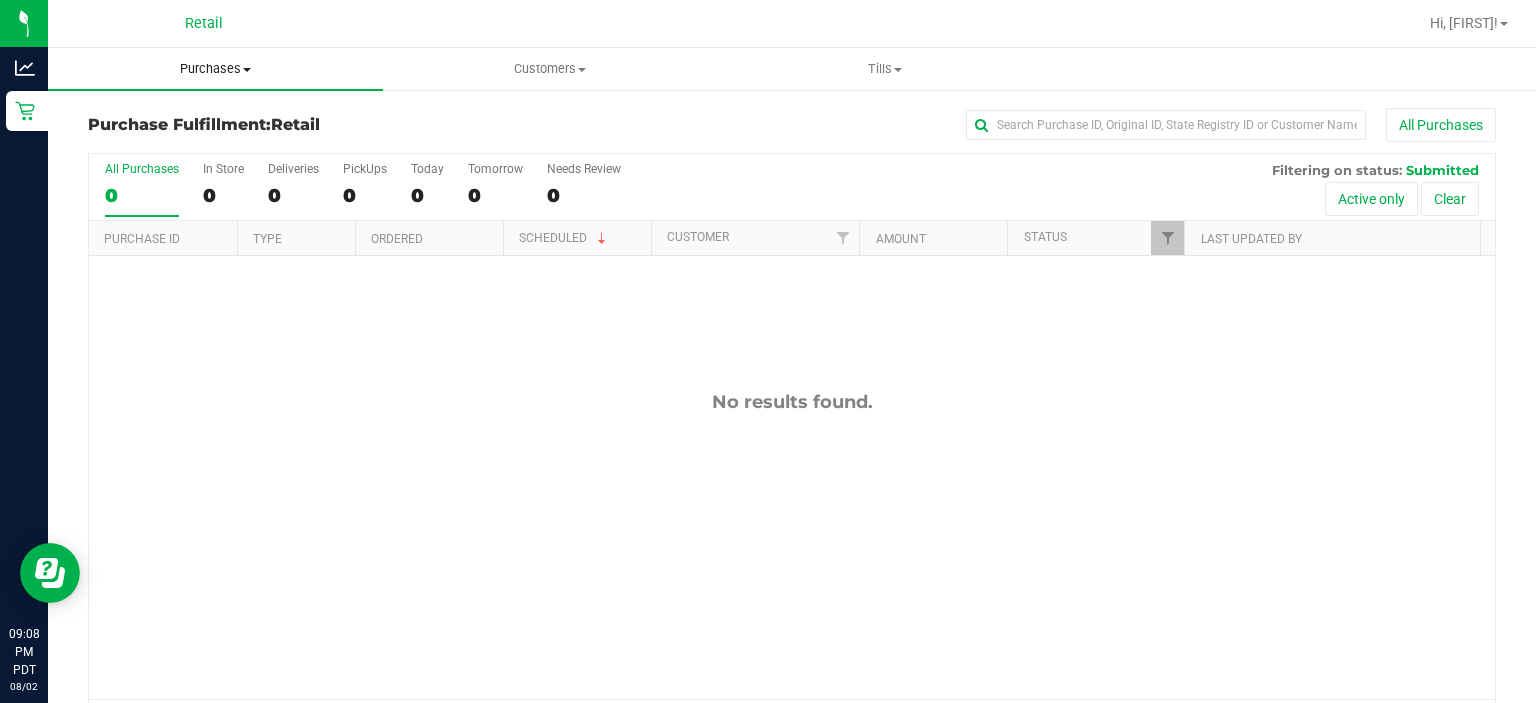 click on "Purchases
Summary of purchases
Fulfillment
All purchases" at bounding box center [215, 69] 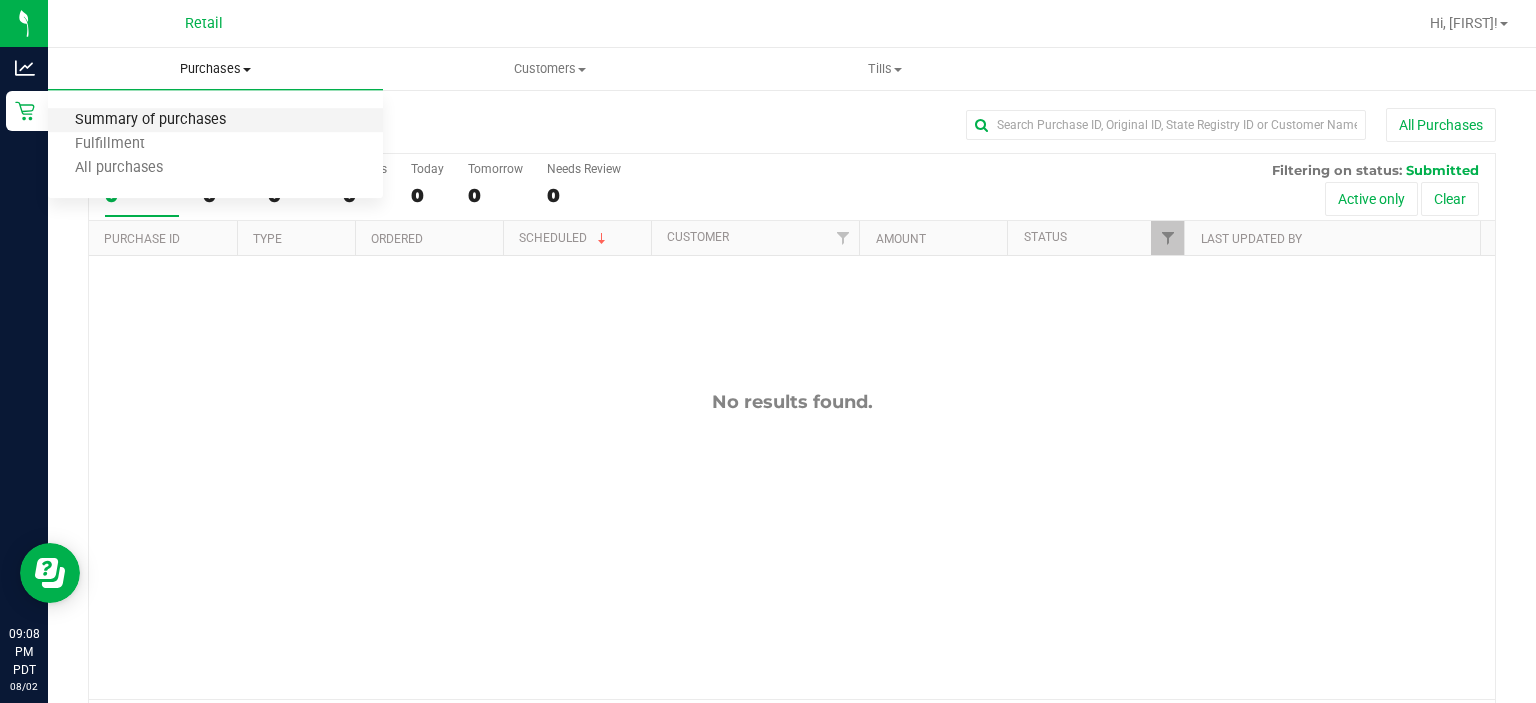 click on "Summary of purchases" at bounding box center [150, 120] 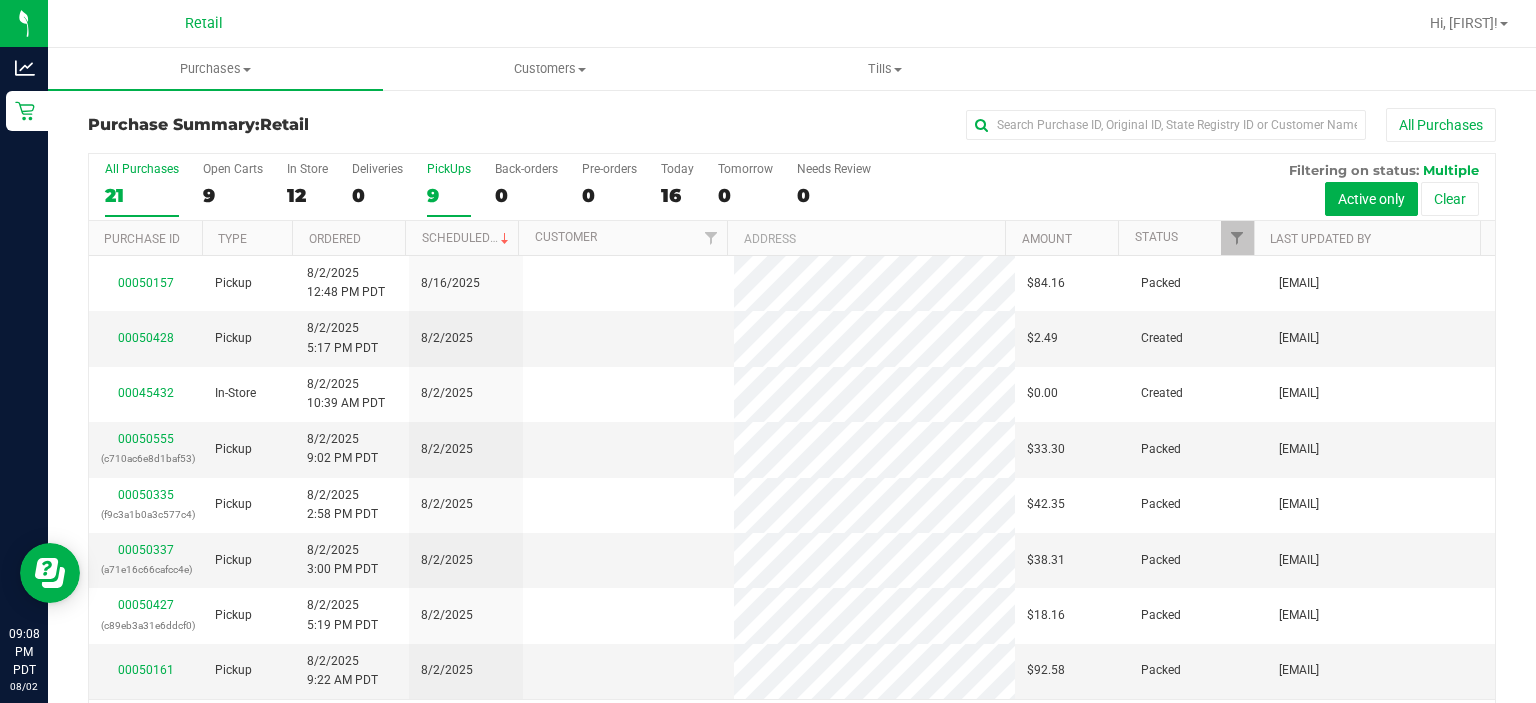 click on "PickUps" at bounding box center (449, 169) 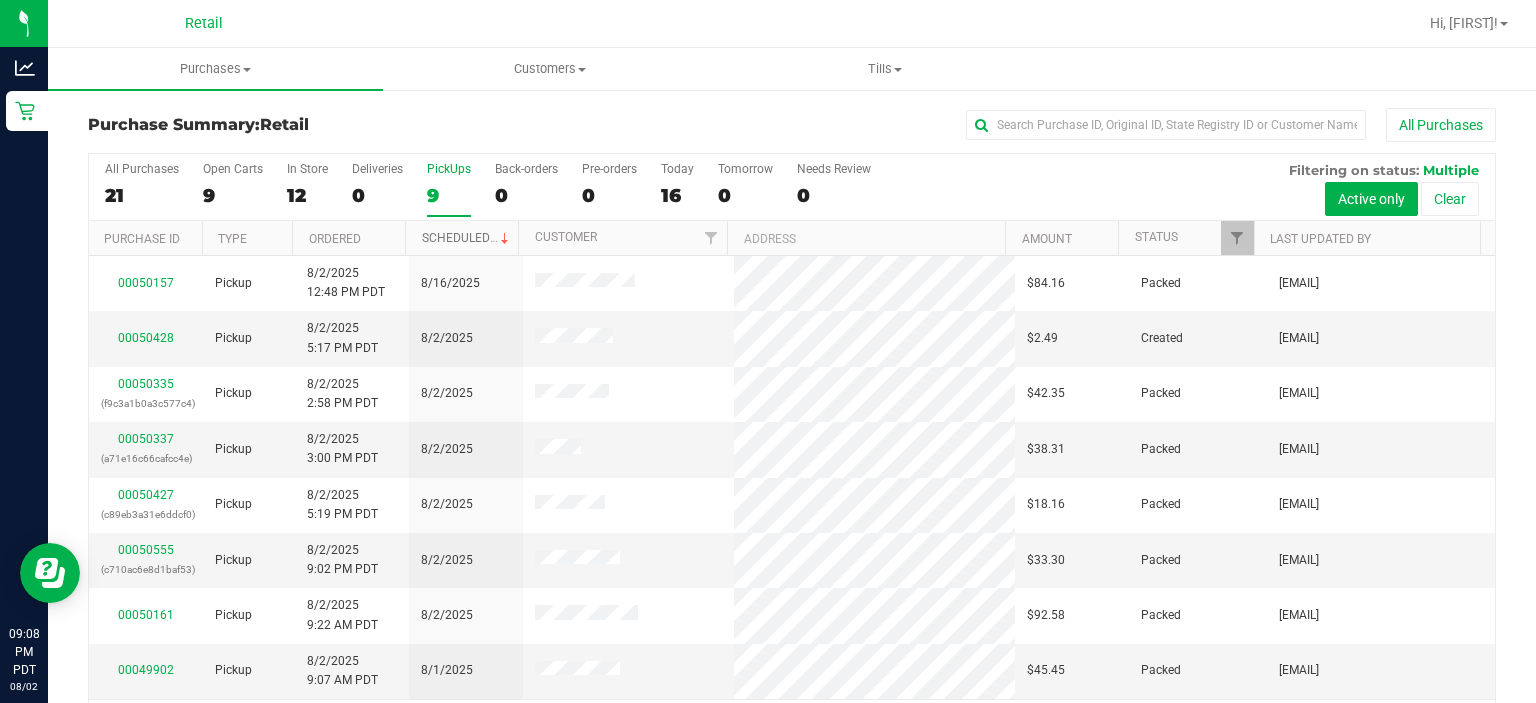 click on "Scheduled" at bounding box center [467, 238] 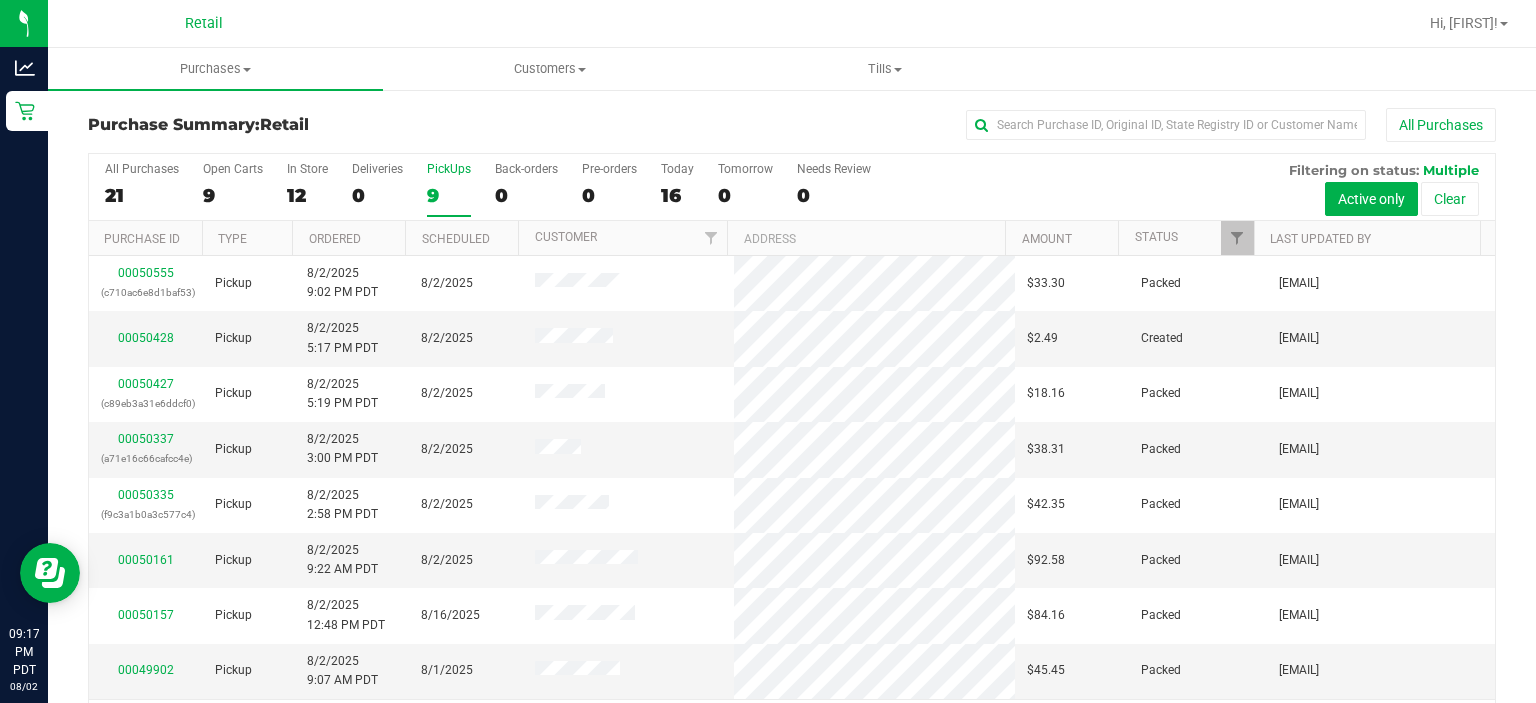 click on "PickUps" at bounding box center (449, 169) 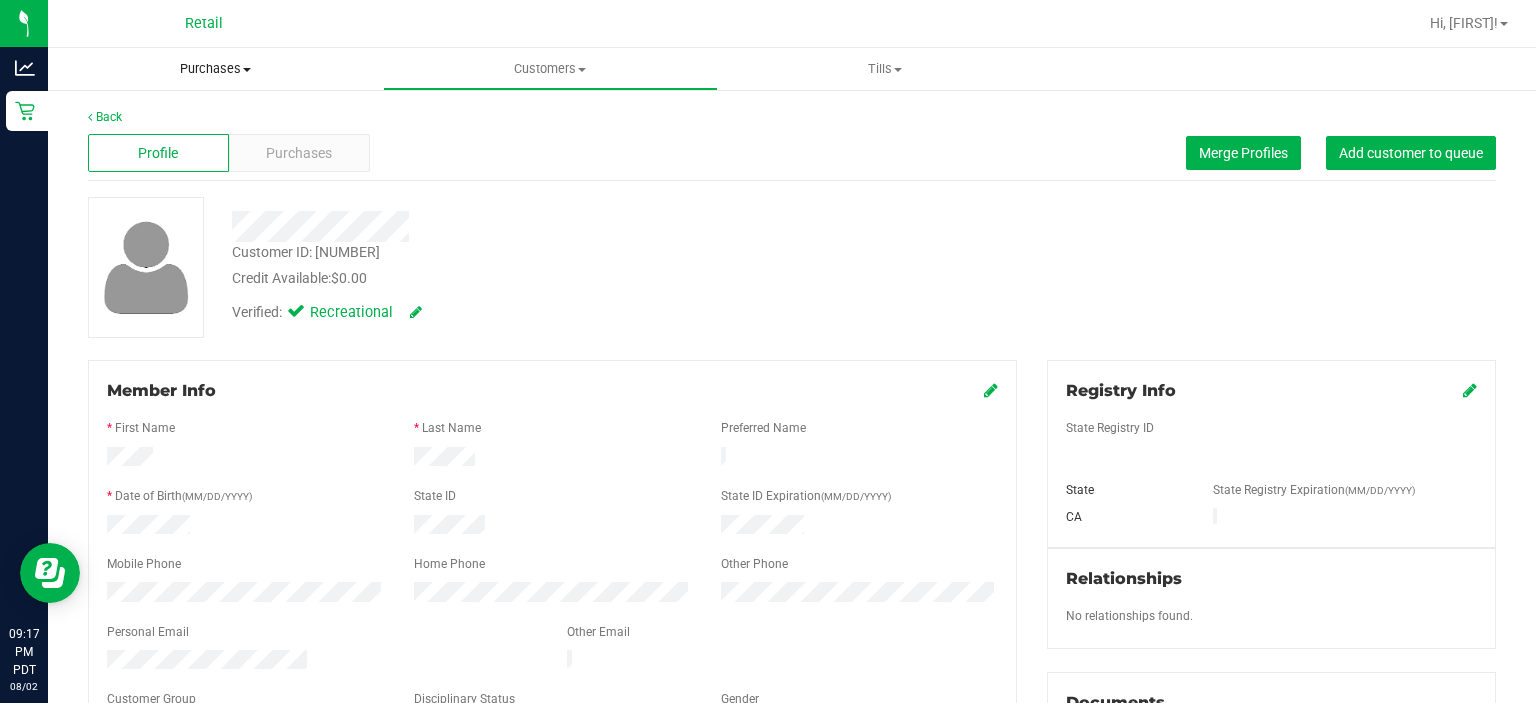 click on "Purchases" at bounding box center [215, 69] 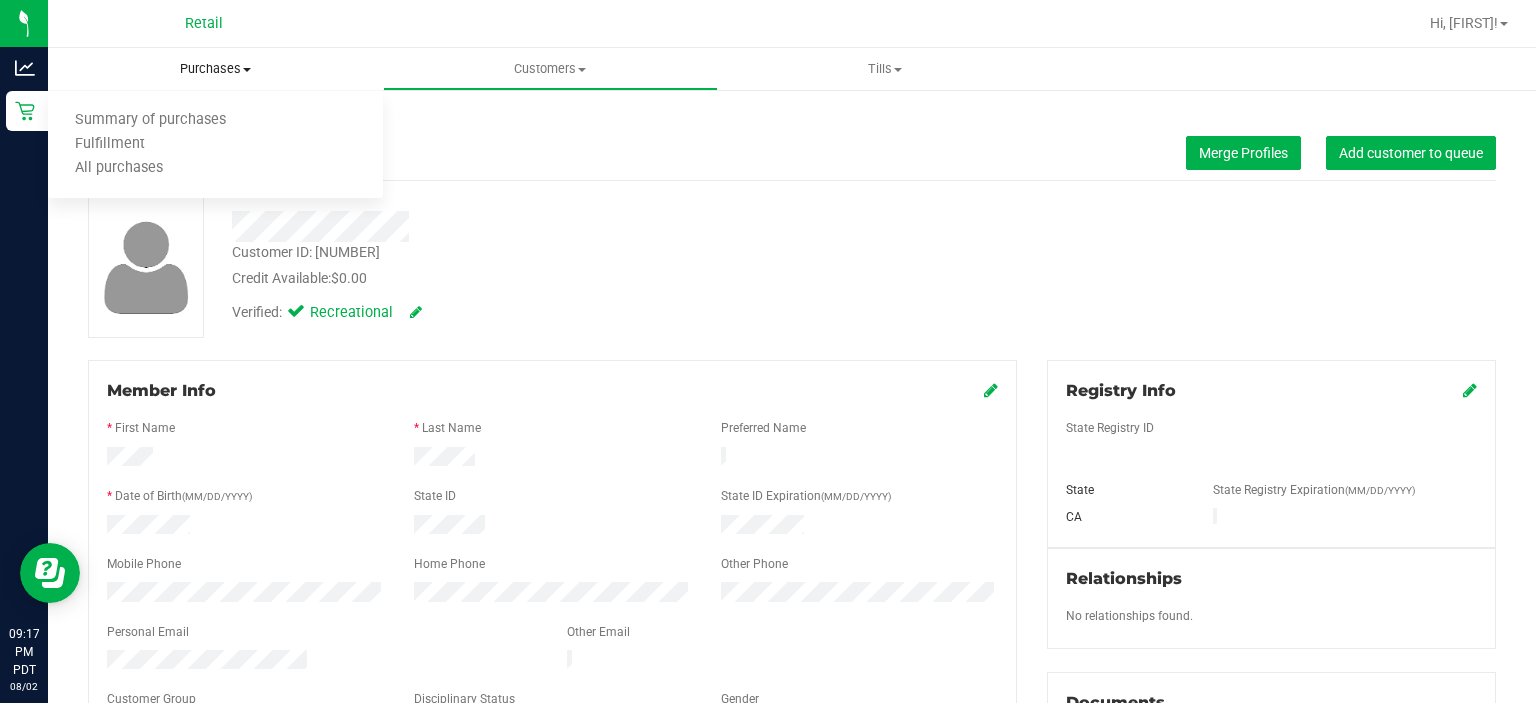 click on "Summary of purchases" at bounding box center (150, 120) 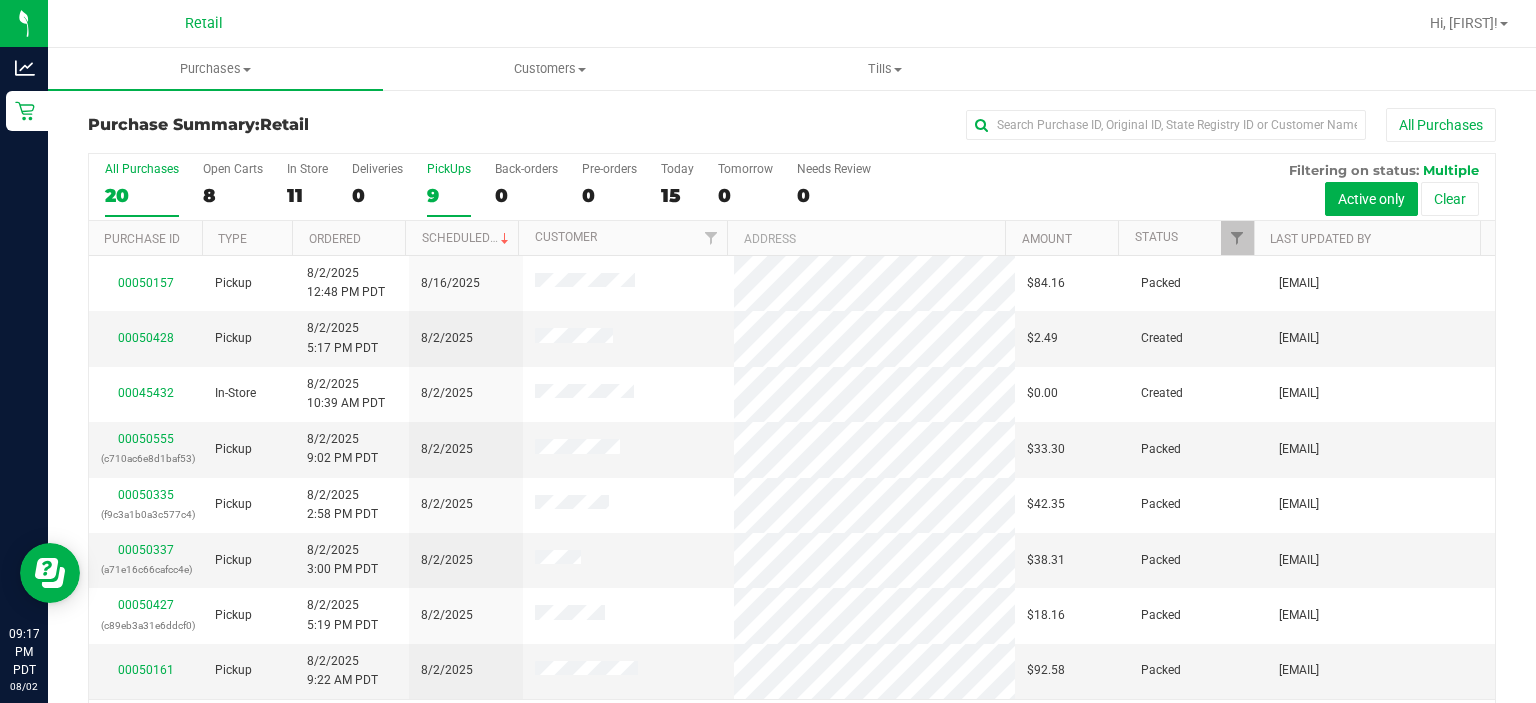 click on "PickUps" at bounding box center [449, 169] 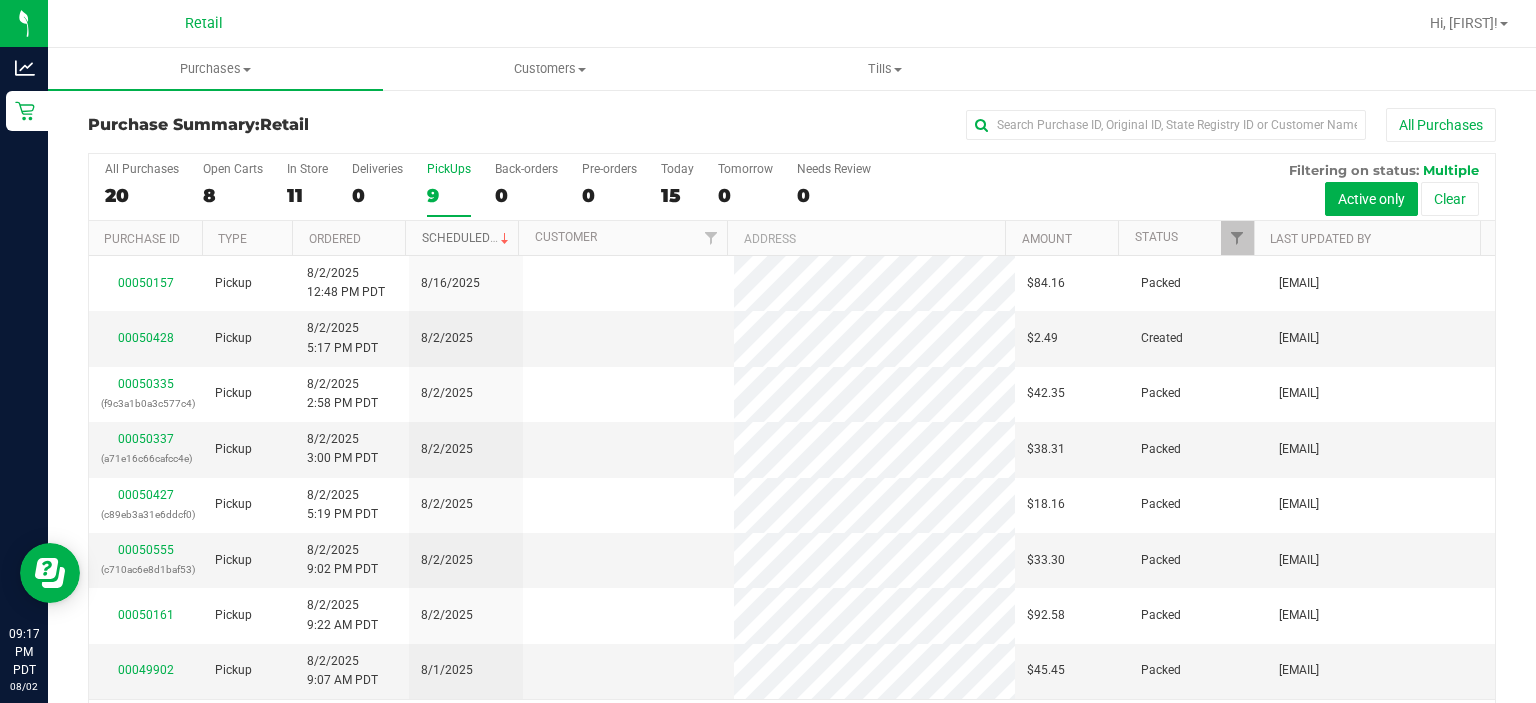 click on "Scheduled" at bounding box center [467, 238] 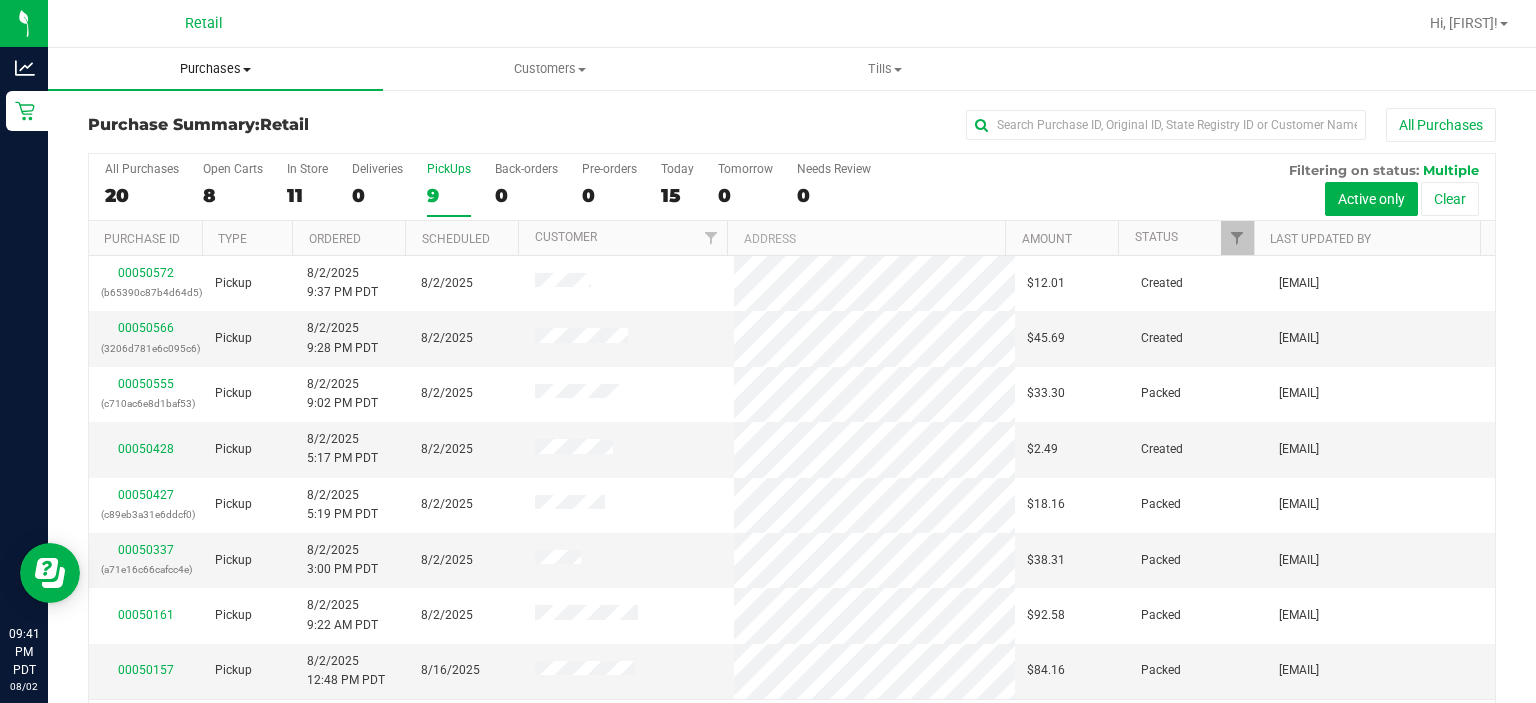 click on "Purchases" at bounding box center (215, 69) 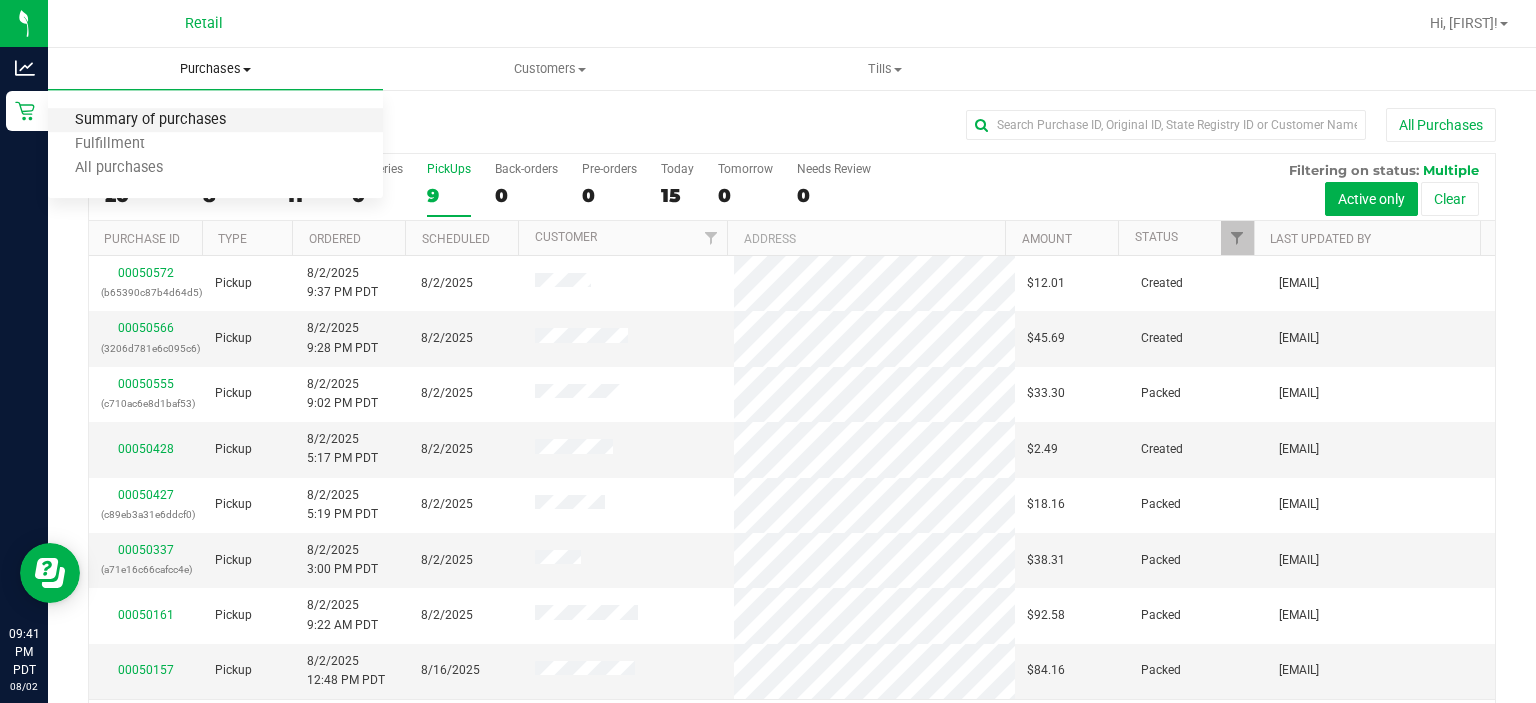 click on "Summary of purchases" at bounding box center (150, 120) 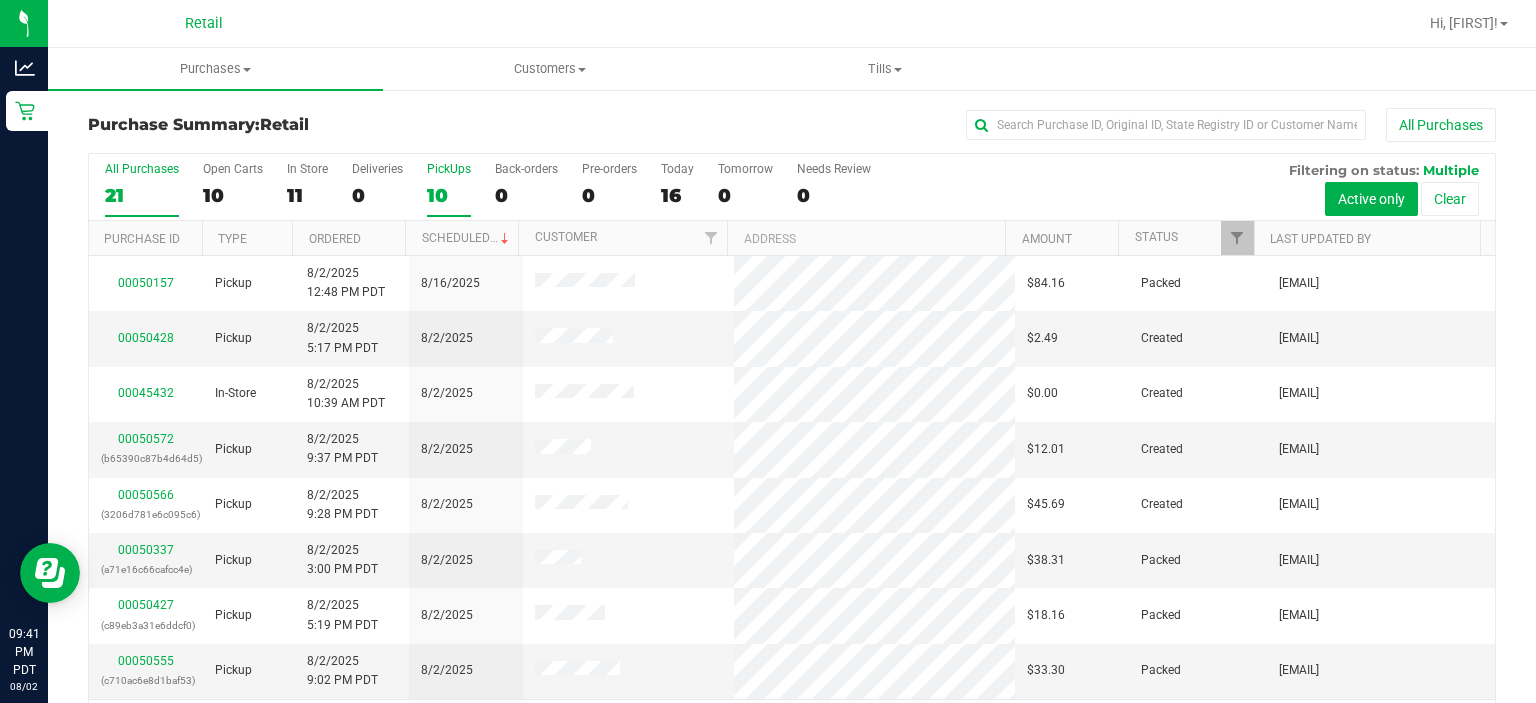 click on "PickUps" at bounding box center [449, 169] 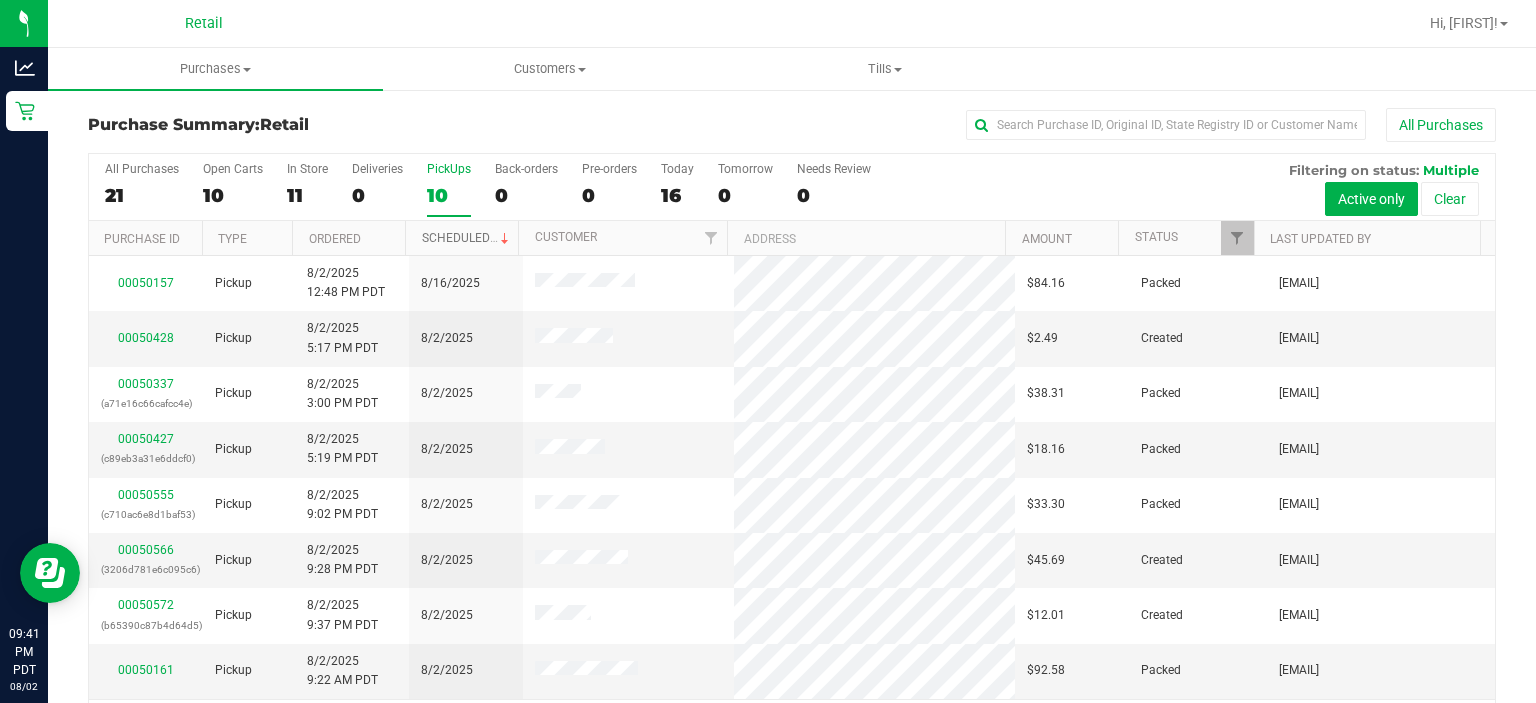 click at bounding box center (505, 239) 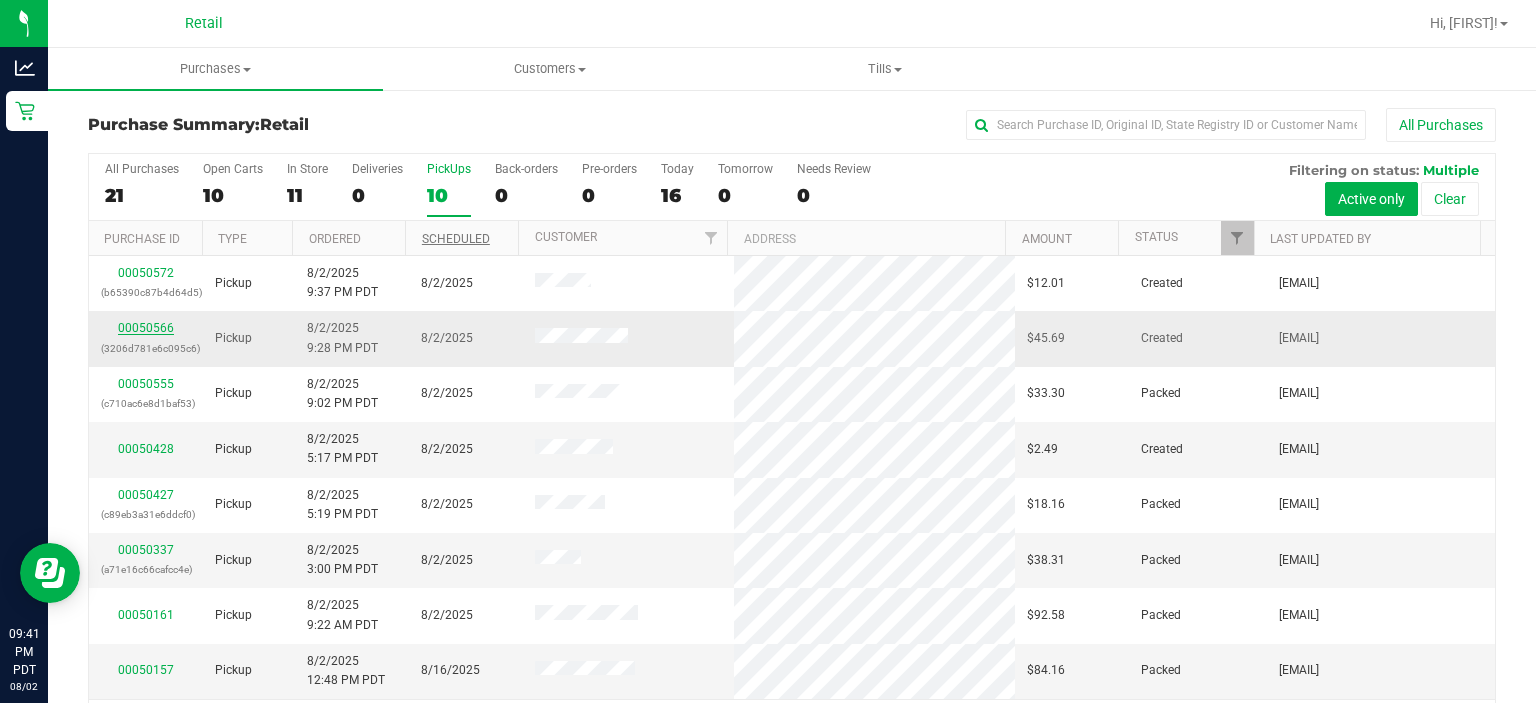 click on "00050566" at bounding box center [146, 328] 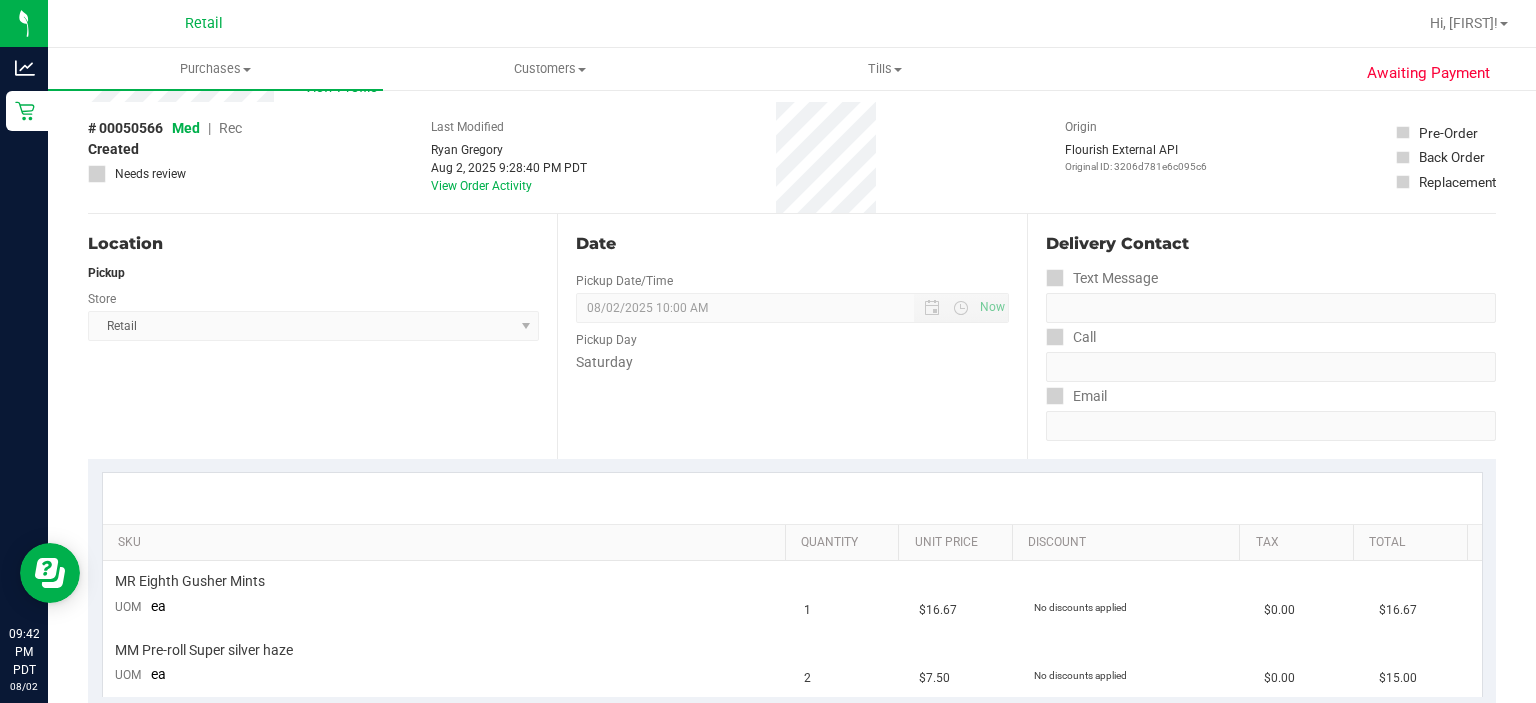 scroll, scrollTop: 0, scrollLeft: 0, axis: both 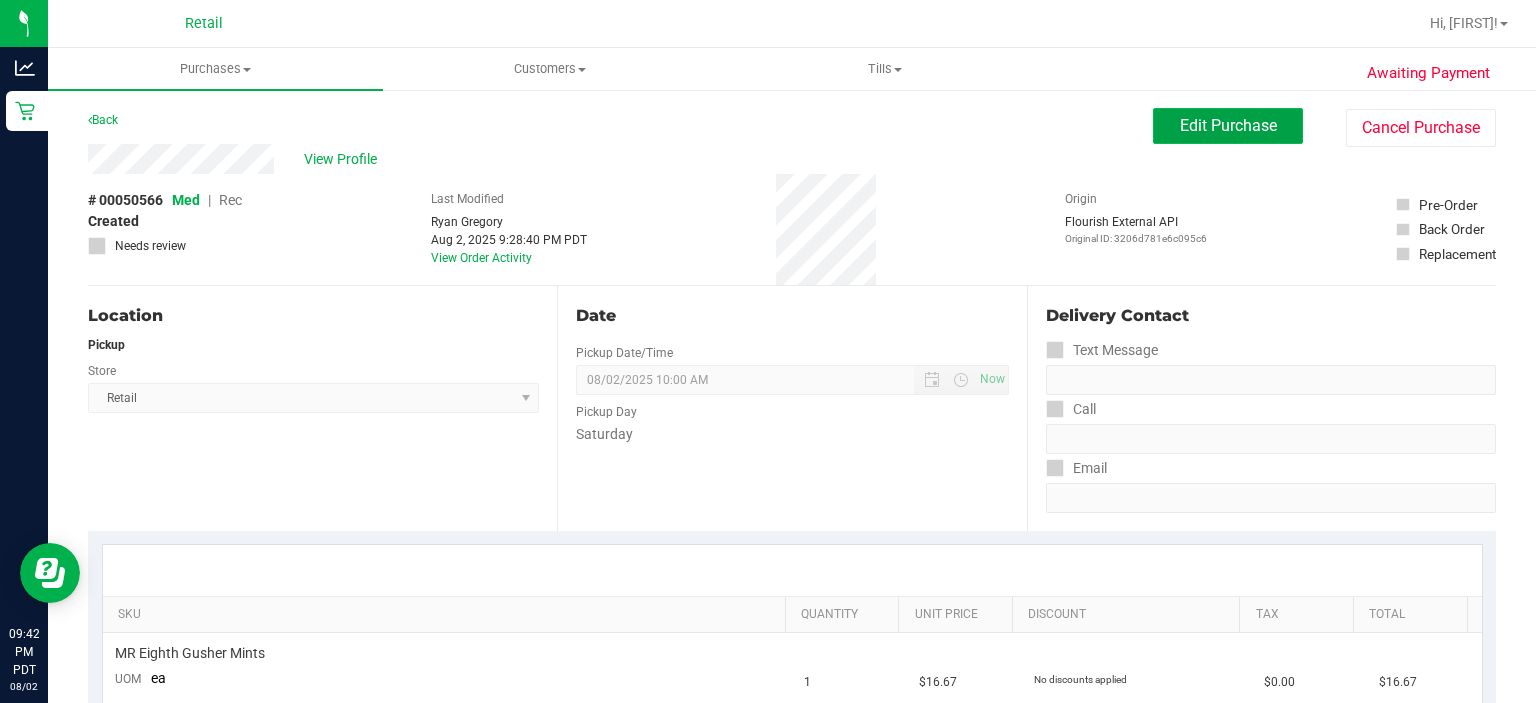 click on "Edit Purchase" at bounding box center (1228, 125) 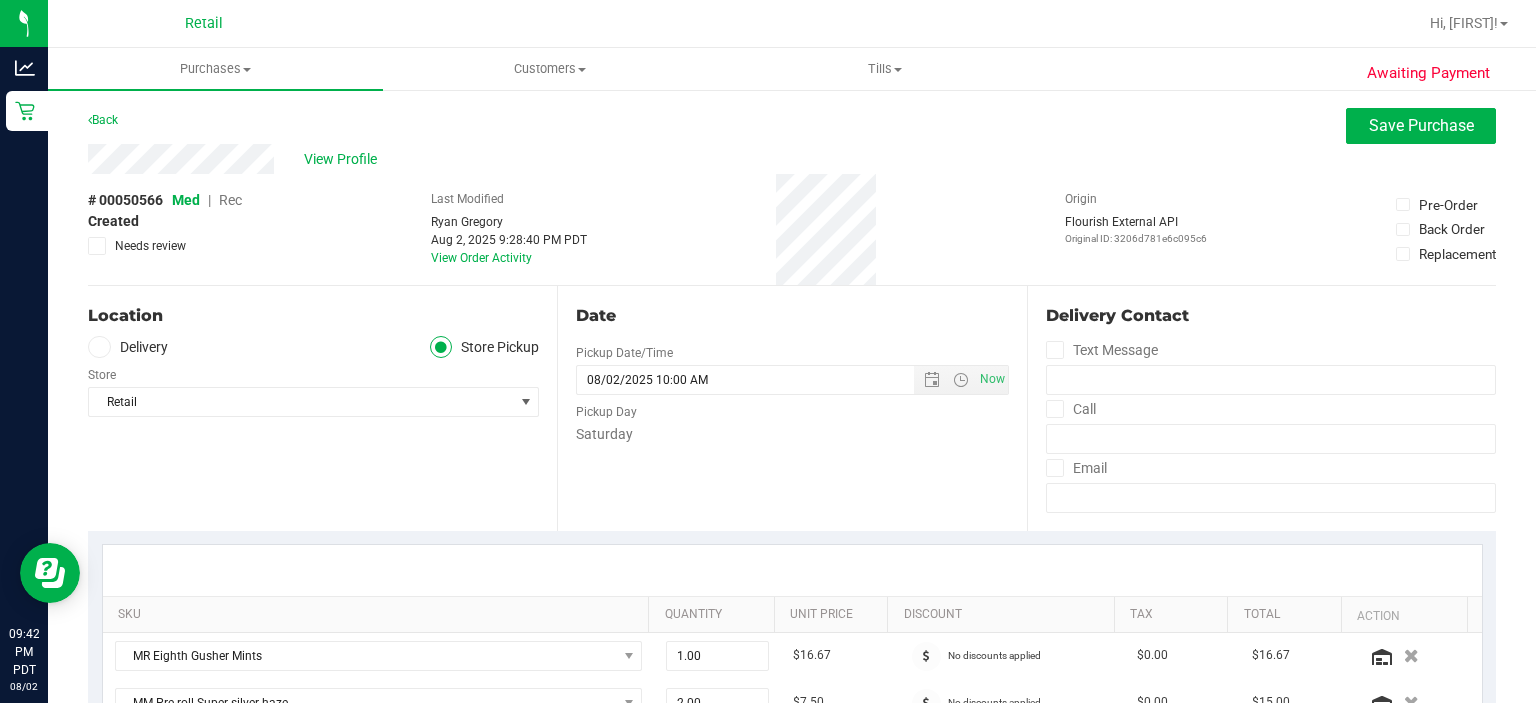 click on "Rec" at bounding box center [230, 200] 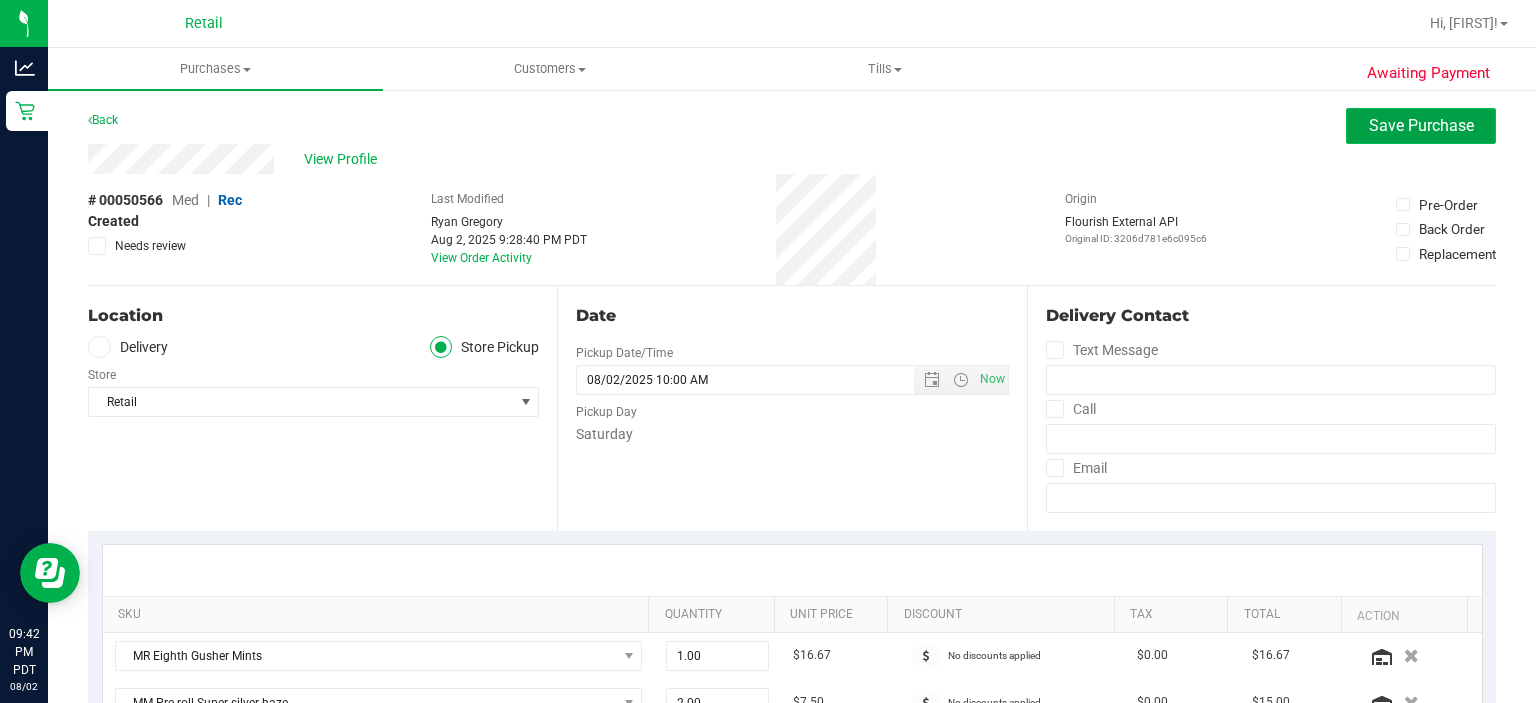 click on "Save Purchase" at bounding box center (1421, 125) 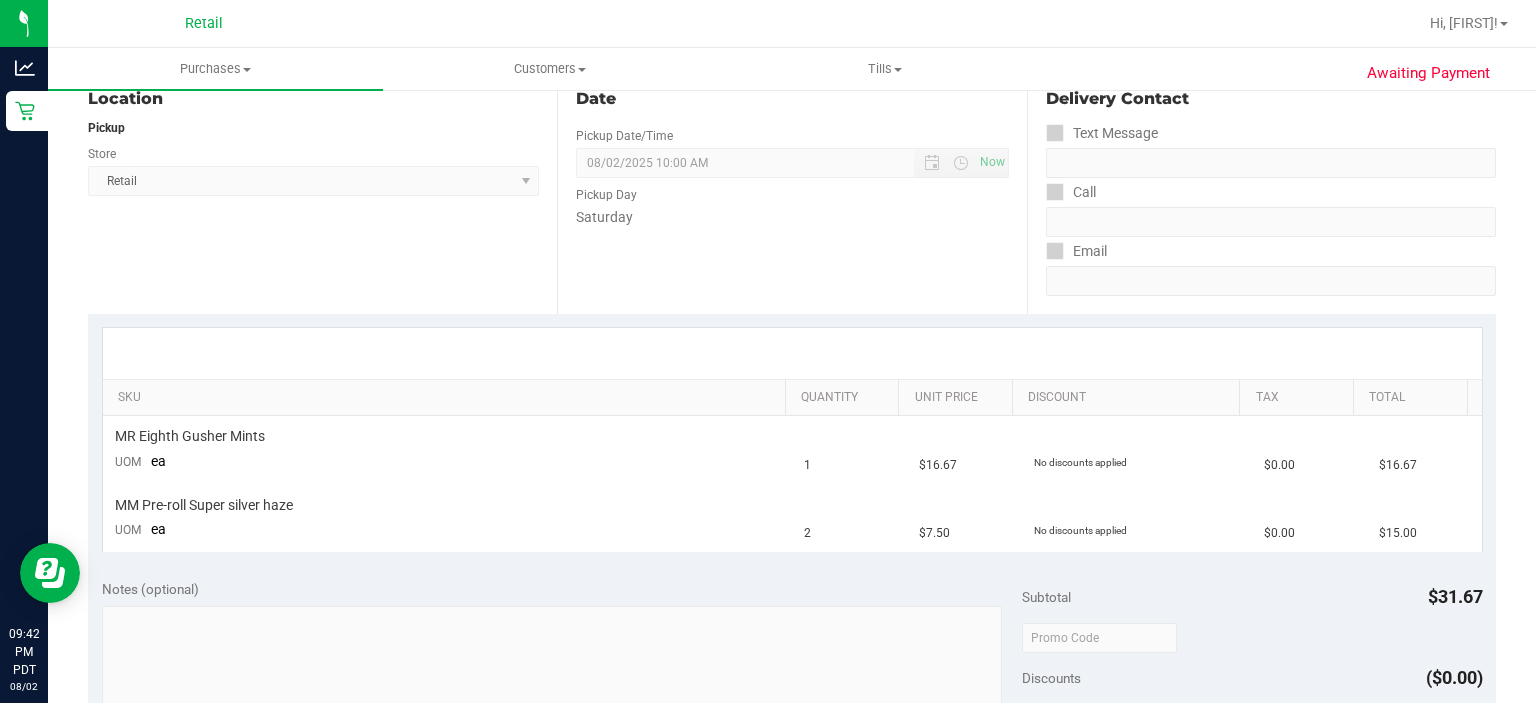 scroll, scrollTop: 223, scrollLeft: 0, axis: vertical 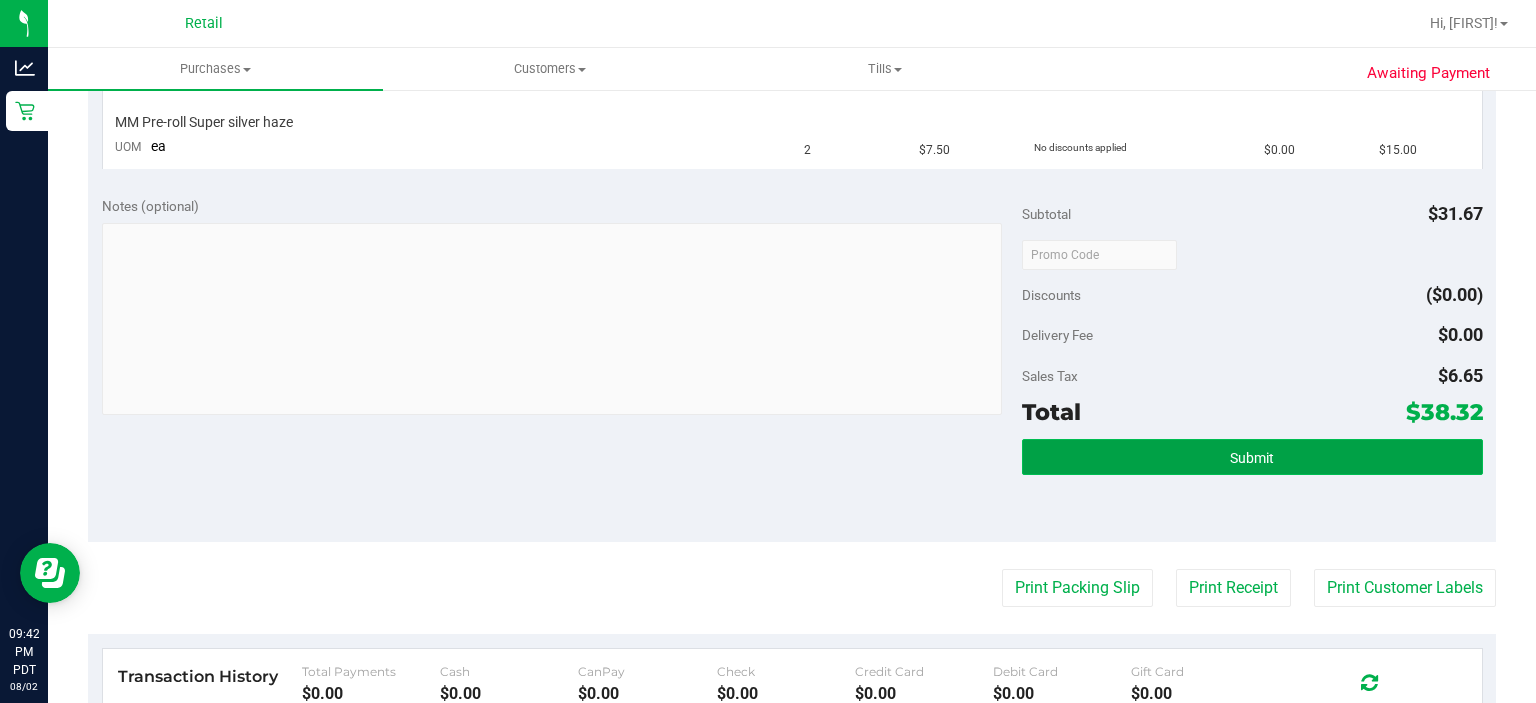 click on "Submit" at bounding box center [1252, 458] 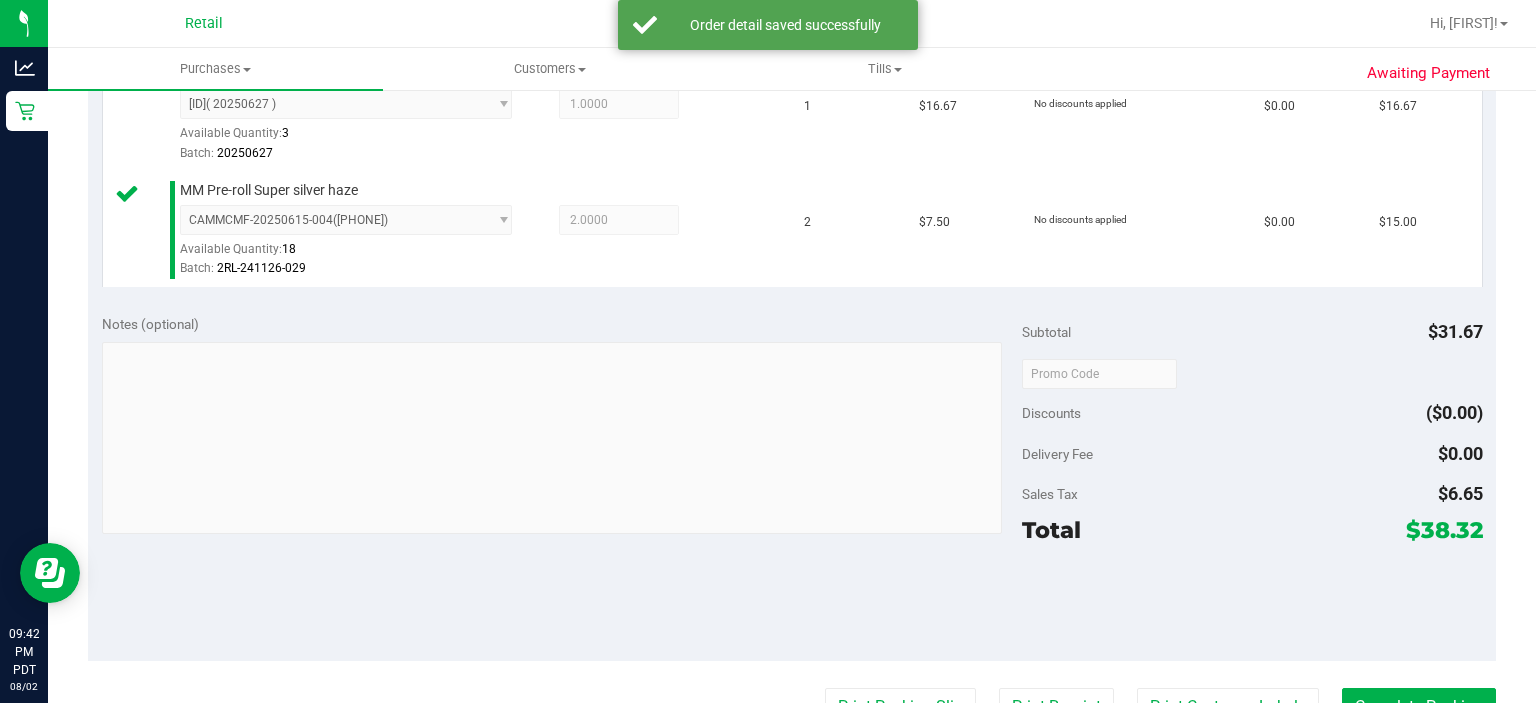 scroll, scrollTop: 700, scrollLeft: 0, axis: vertical 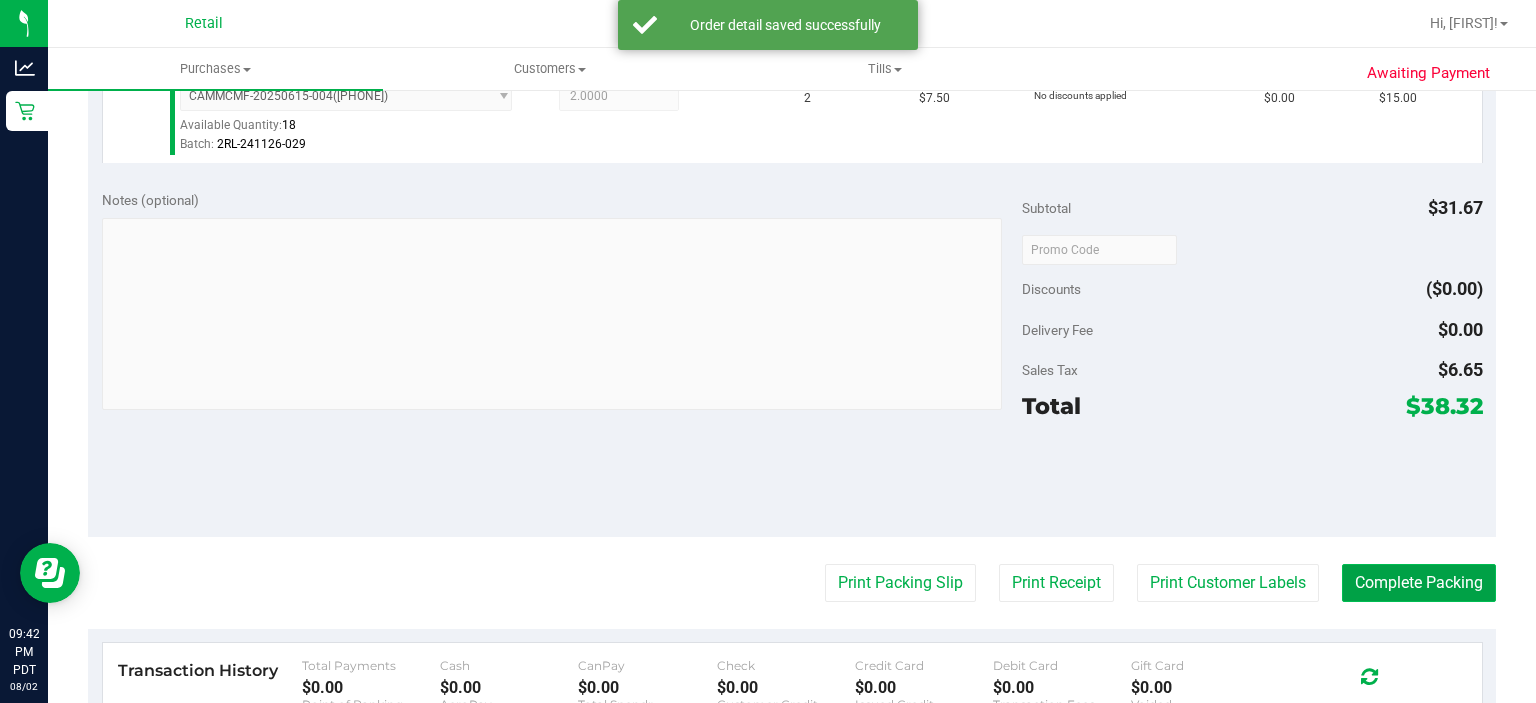 click on "Complete Packing" at bounding box center [1419, 583] 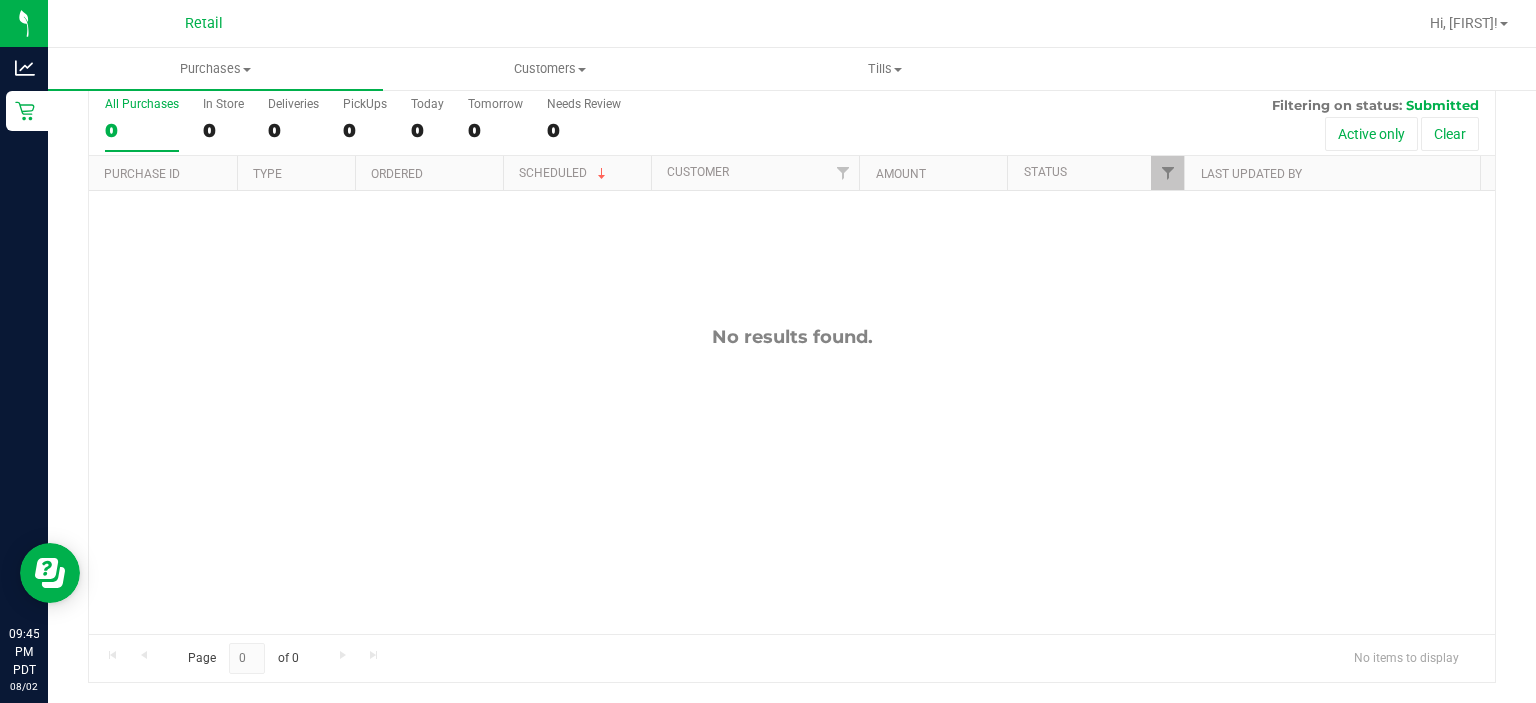 scroll, scrollTop: 0, scrollLeft: 0, axis: both 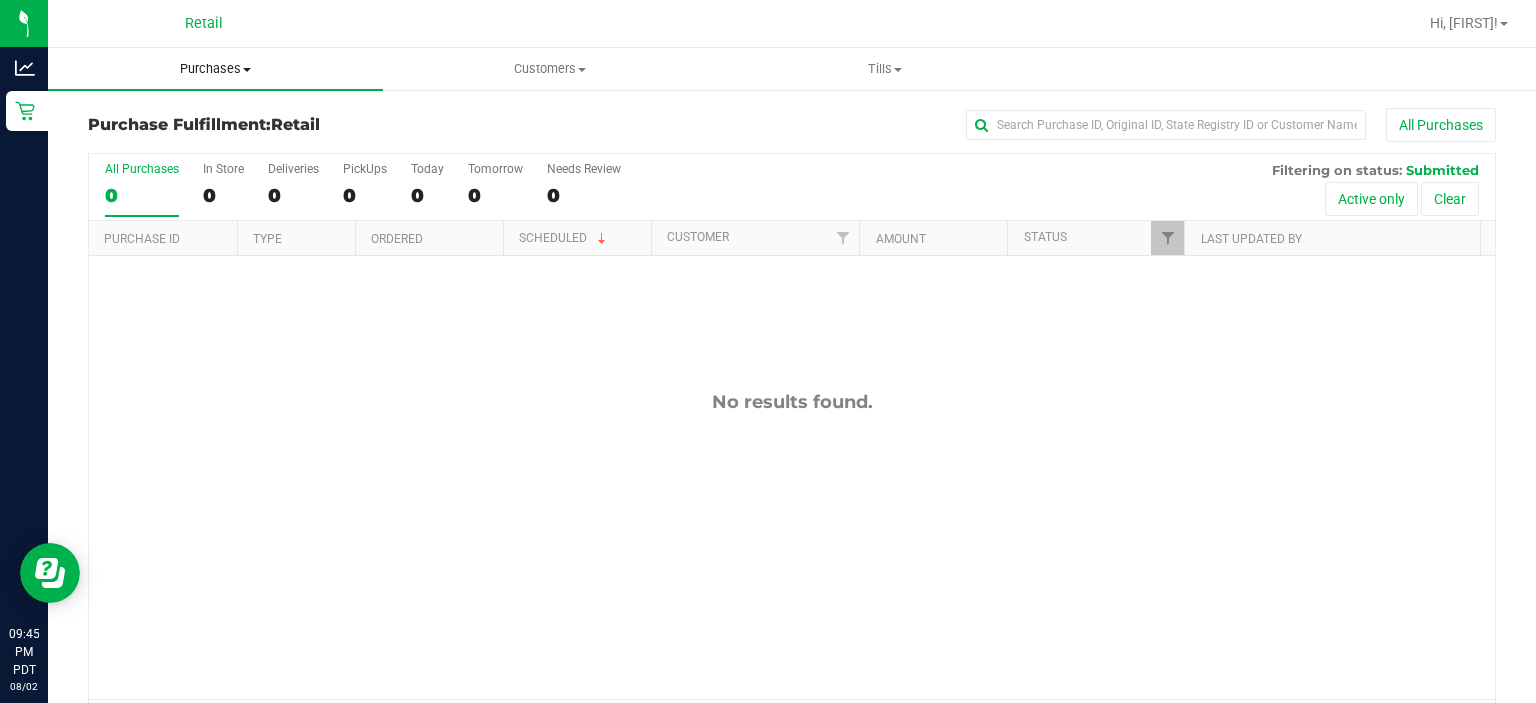 click on "Purchases" at bounding box center (215, 69) 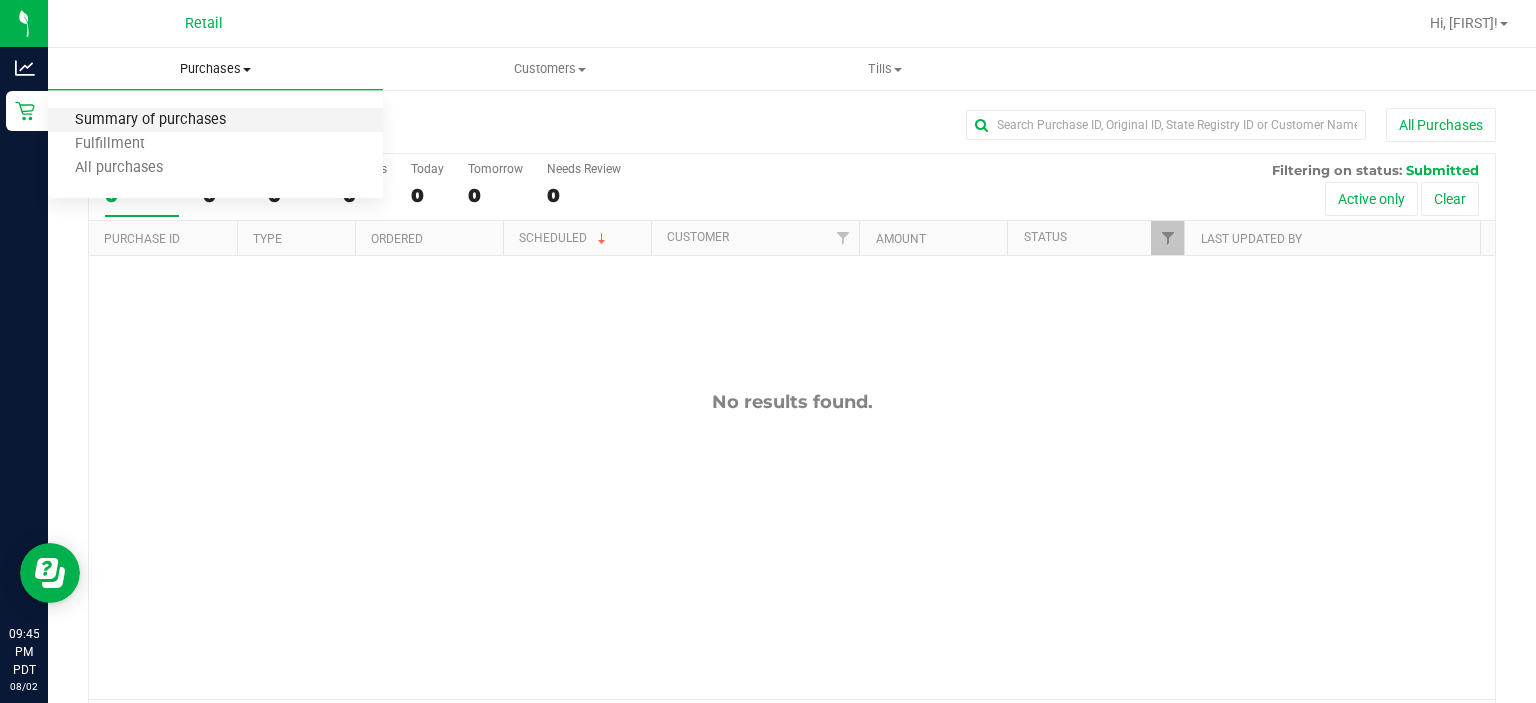 click on "Summary of purchases" at bounding box center [150, 120] 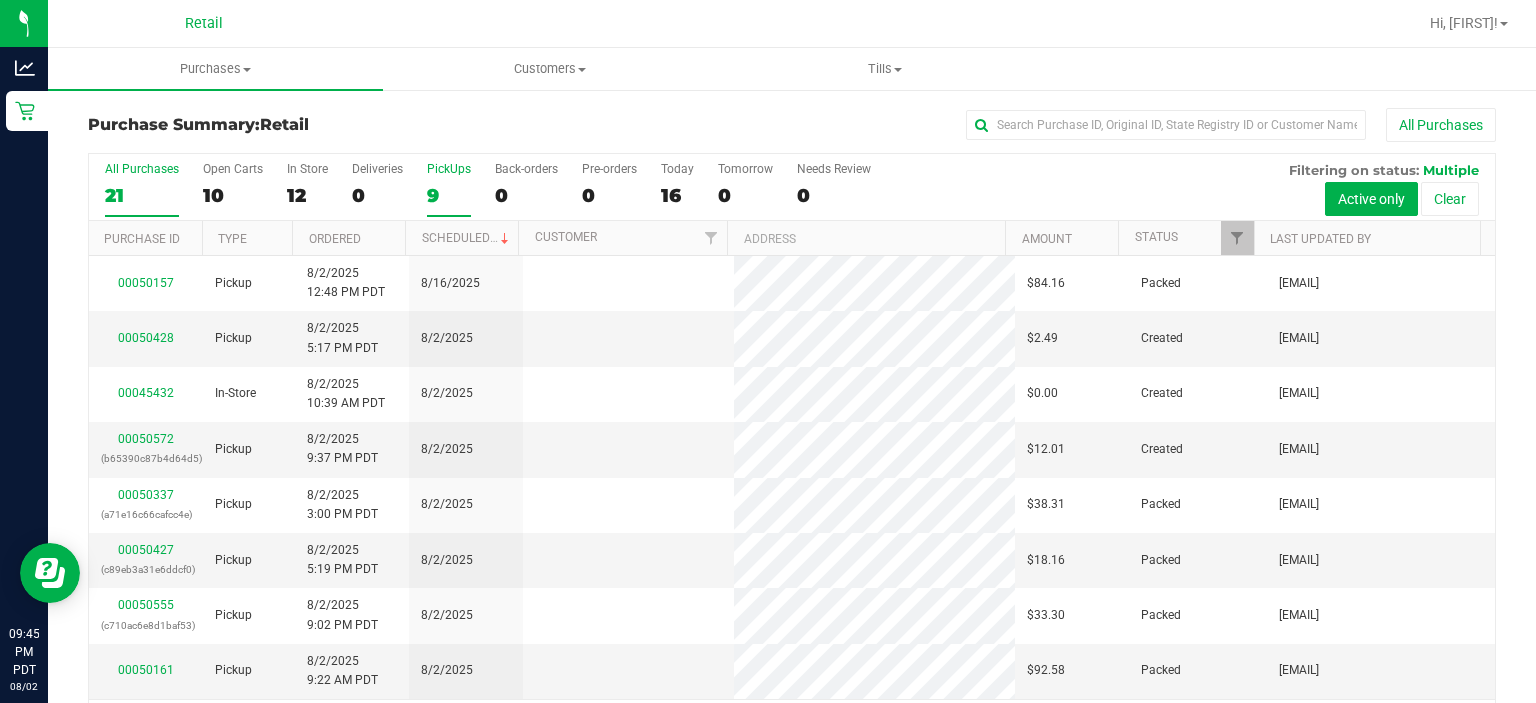 click on "PickUps" at bounding box center [449, 169] 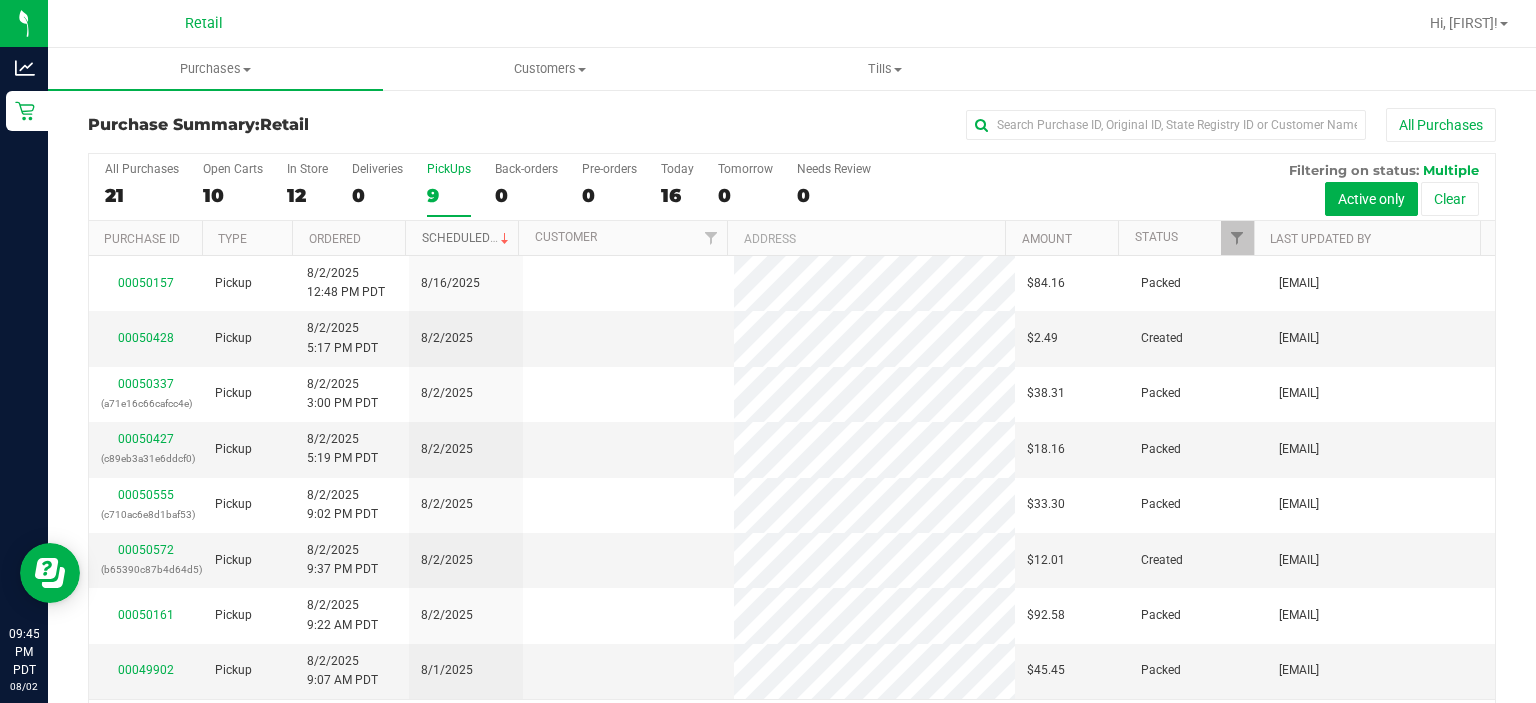 click at bounding box center (505, 239) 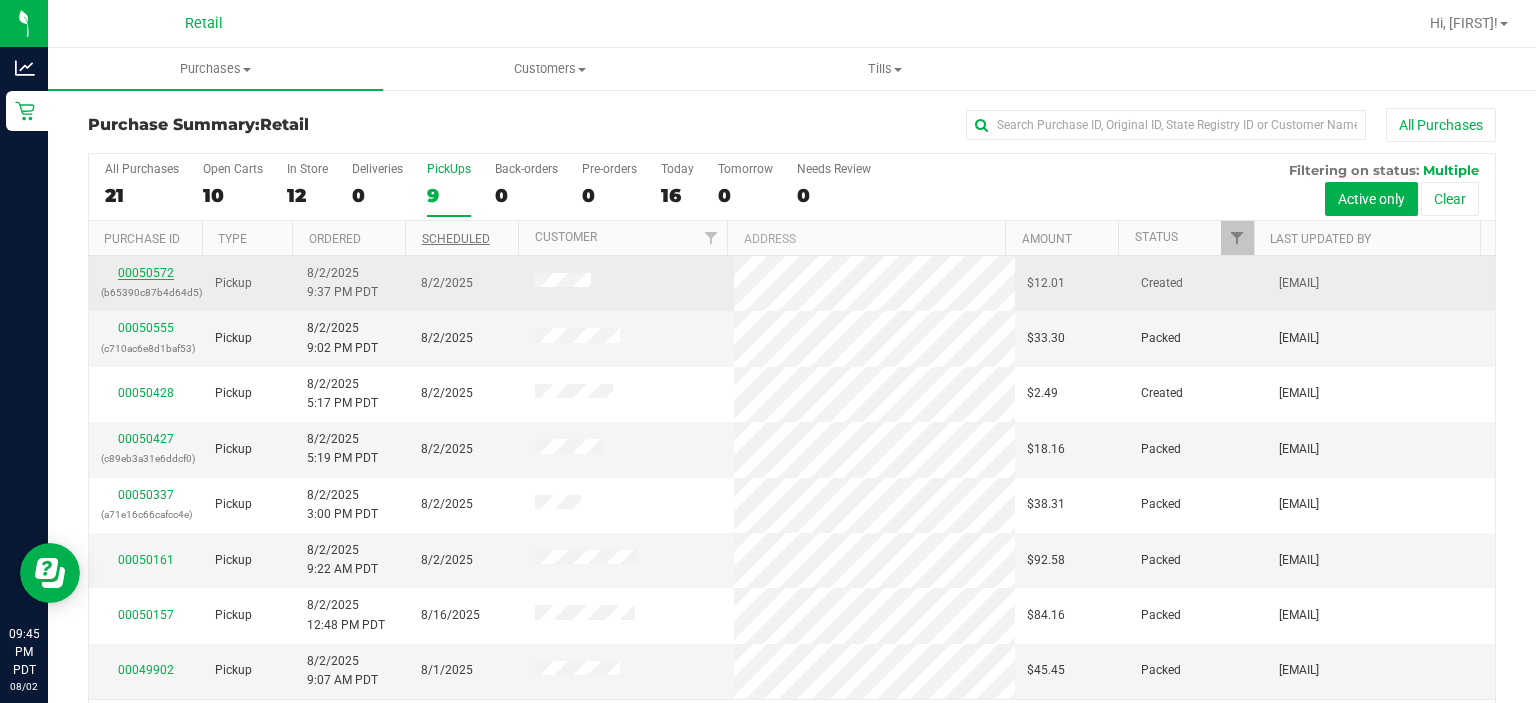 click on "00050572" at bounding box center (146, 273) 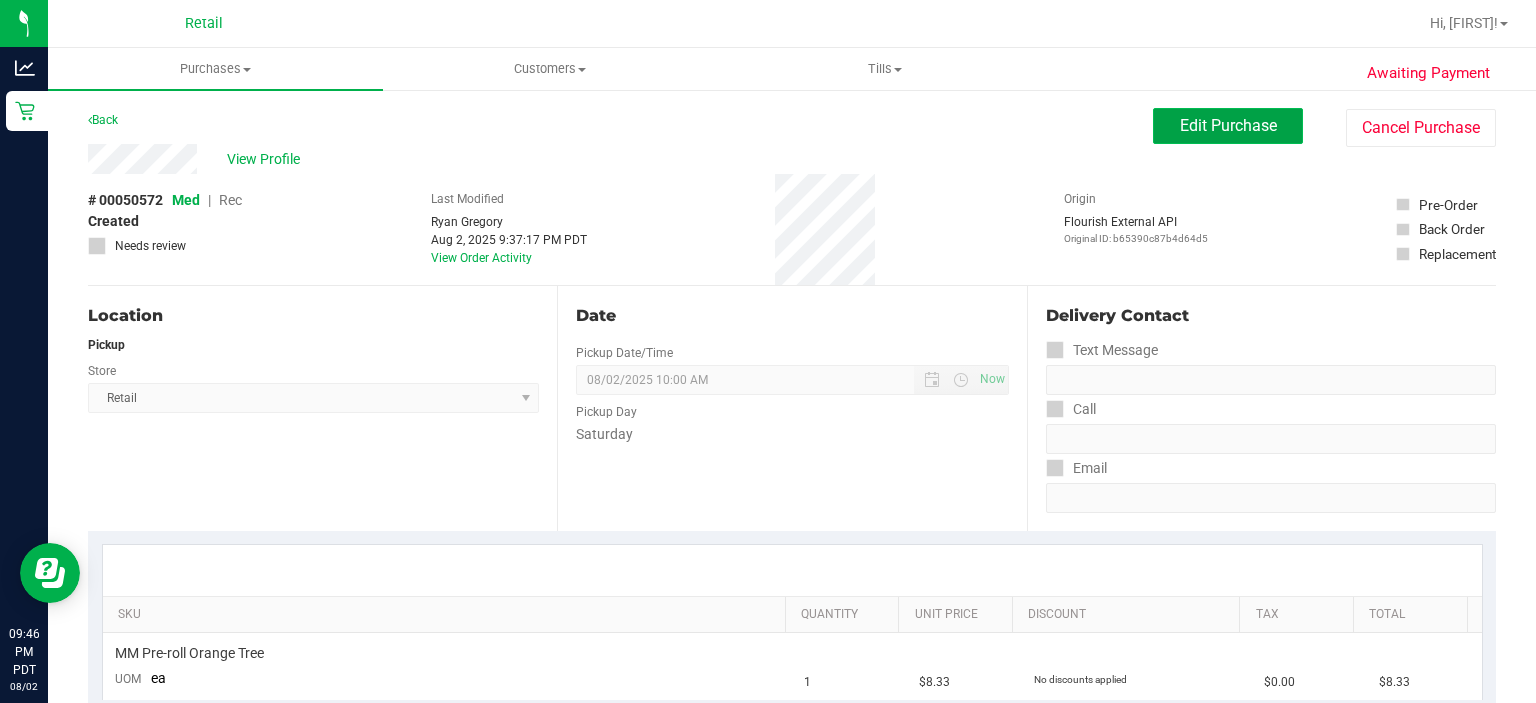 click on "Edit Purchase" at bounding box center [1228, 125] 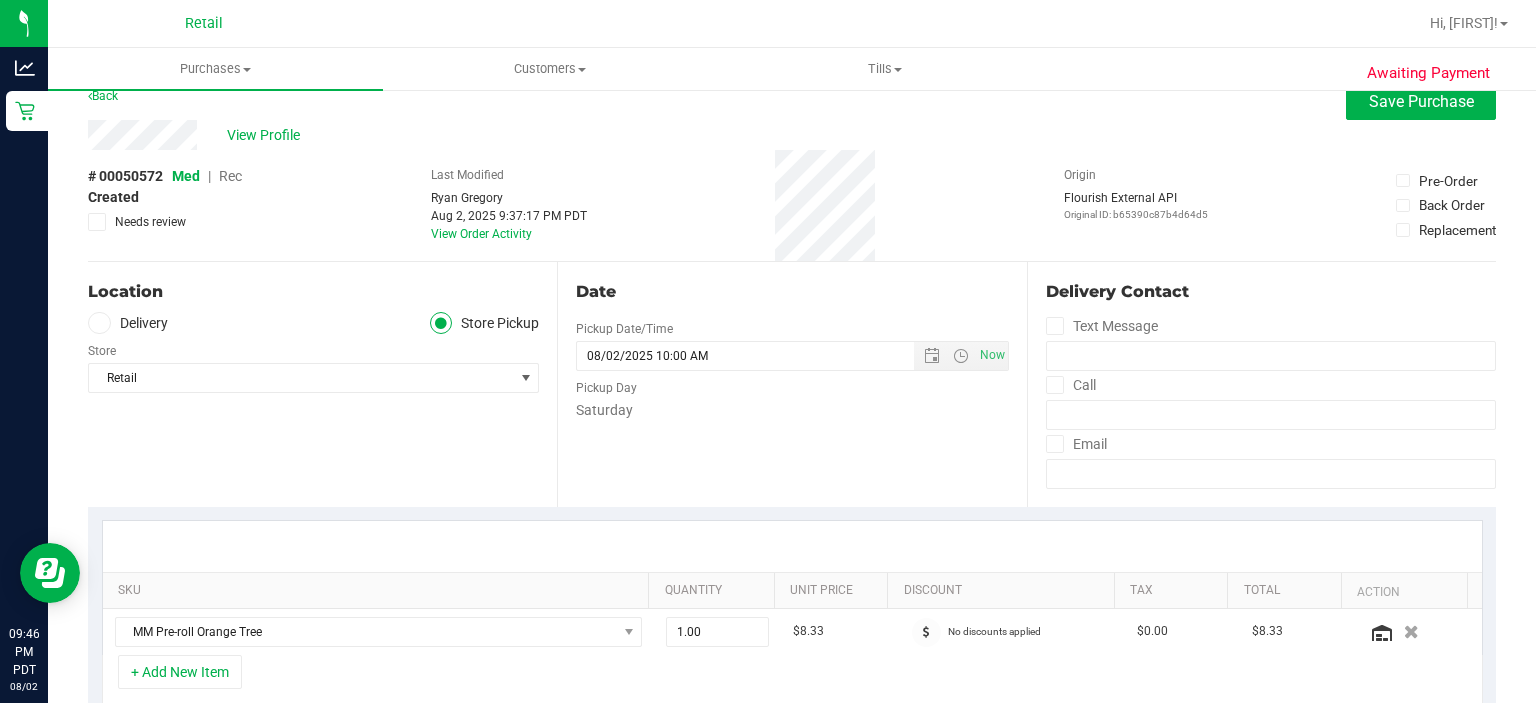 scroll, scrollTop: 3, scrollLeft: 0, axis: vertical 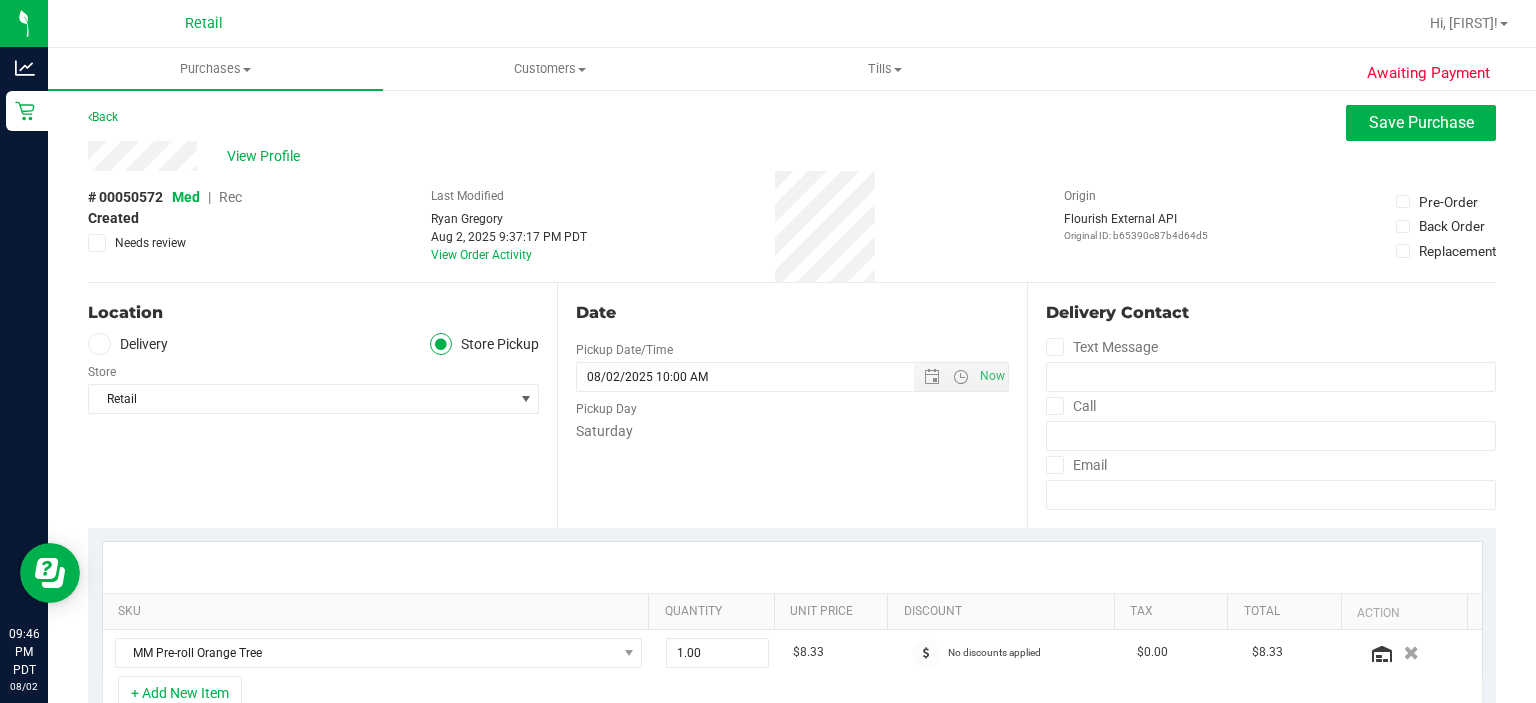 click on "Rec" at bounding box center (230, 197) 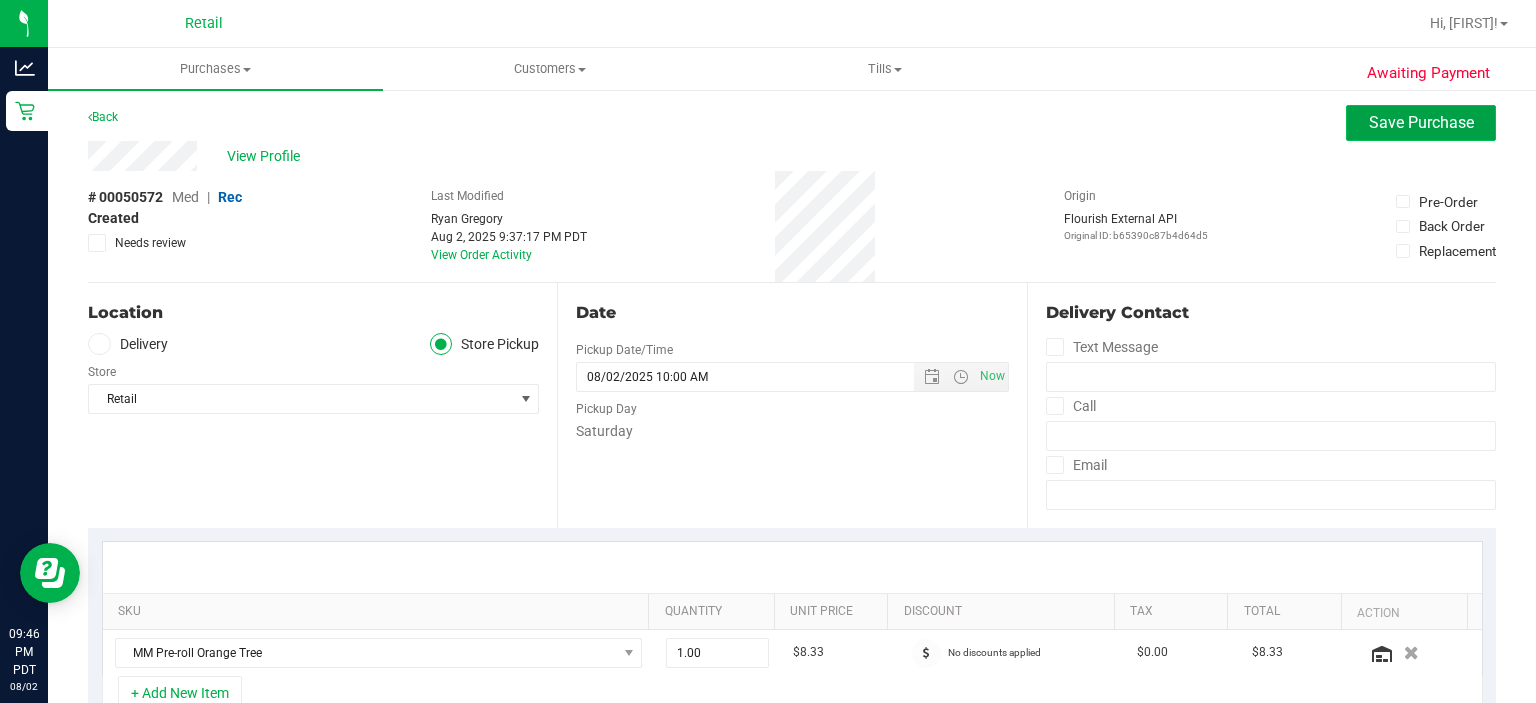 click on "Save Purchase" at bounding box center (1421, 122) 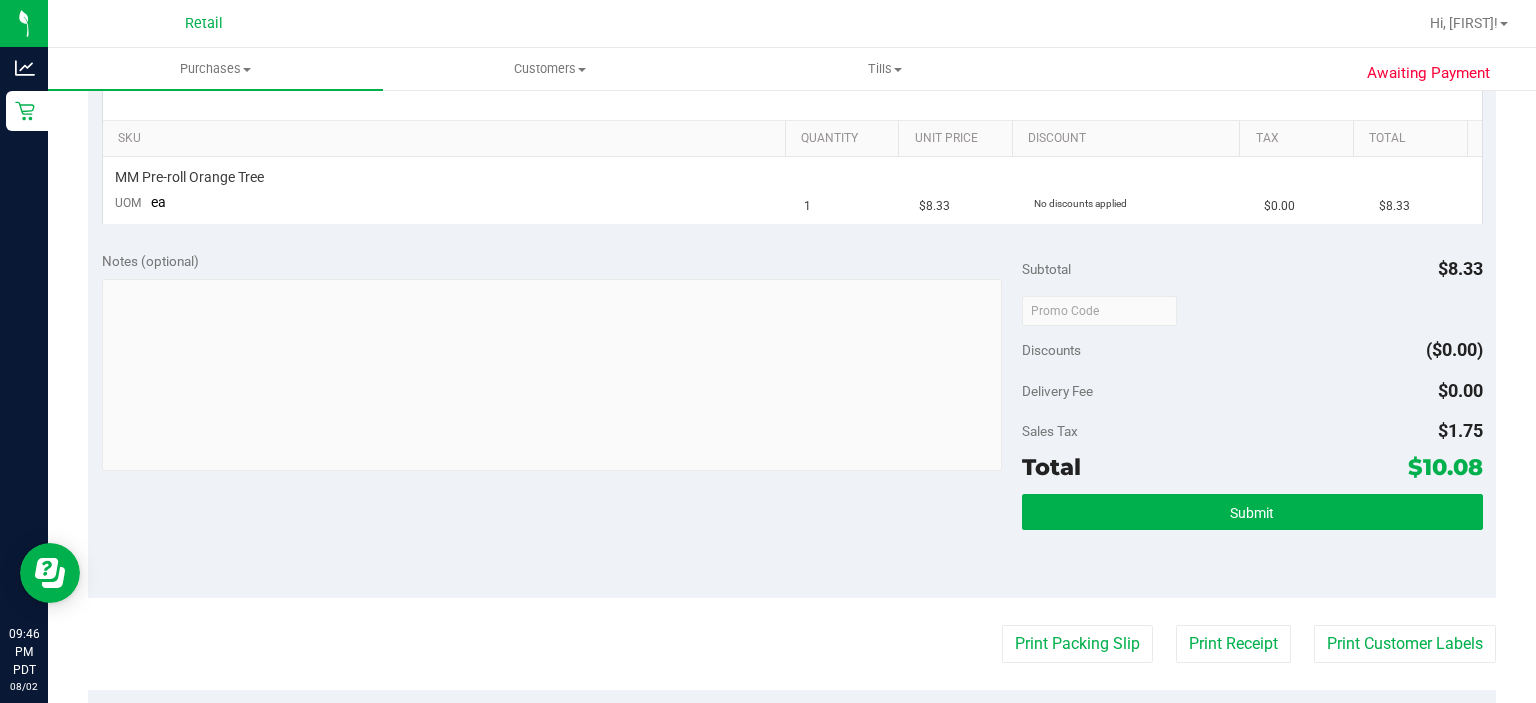 scroll, scrollTop: 480, scrollLeft: 0, axis: vertical 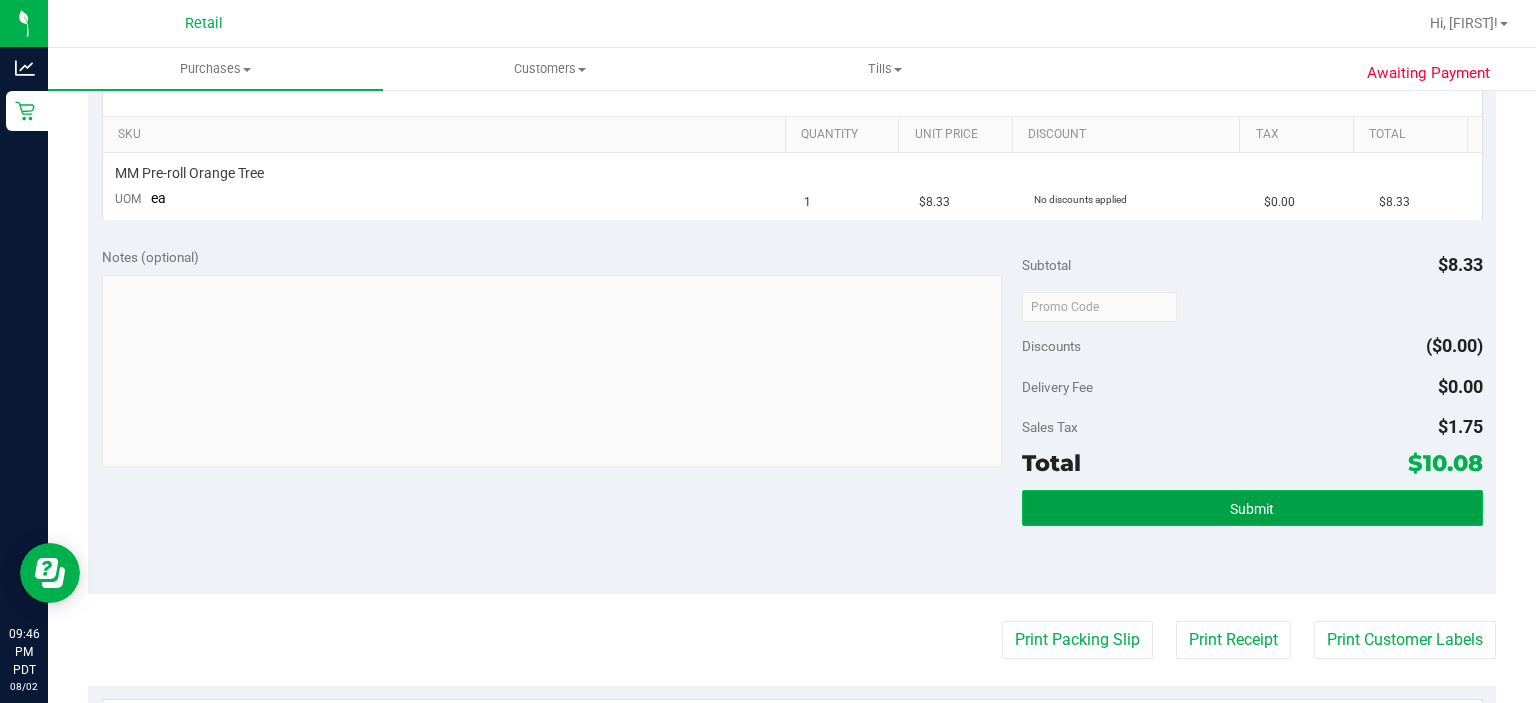 click on "Submit" at bounding box center (1252, 508) 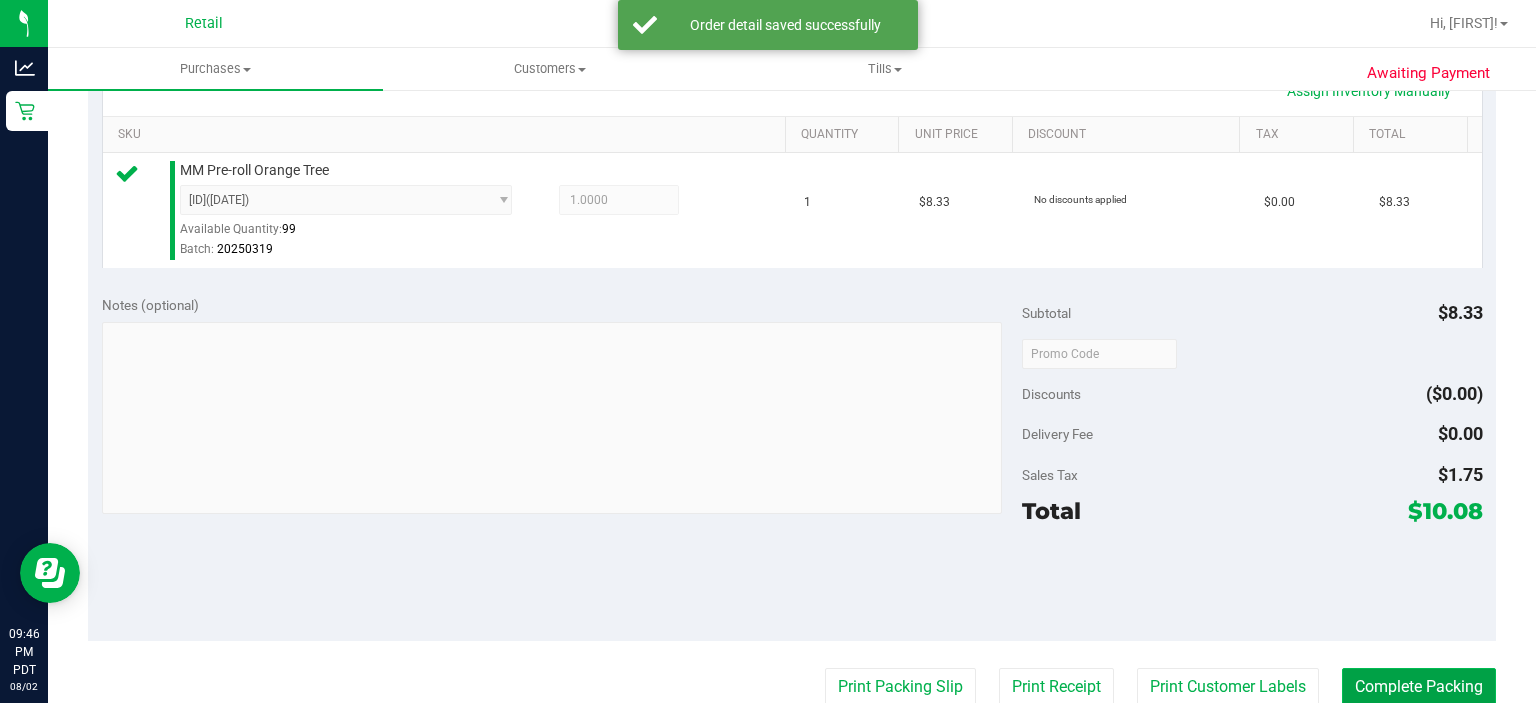 click on "Complete Packing" at bounding box center [1419, 687] 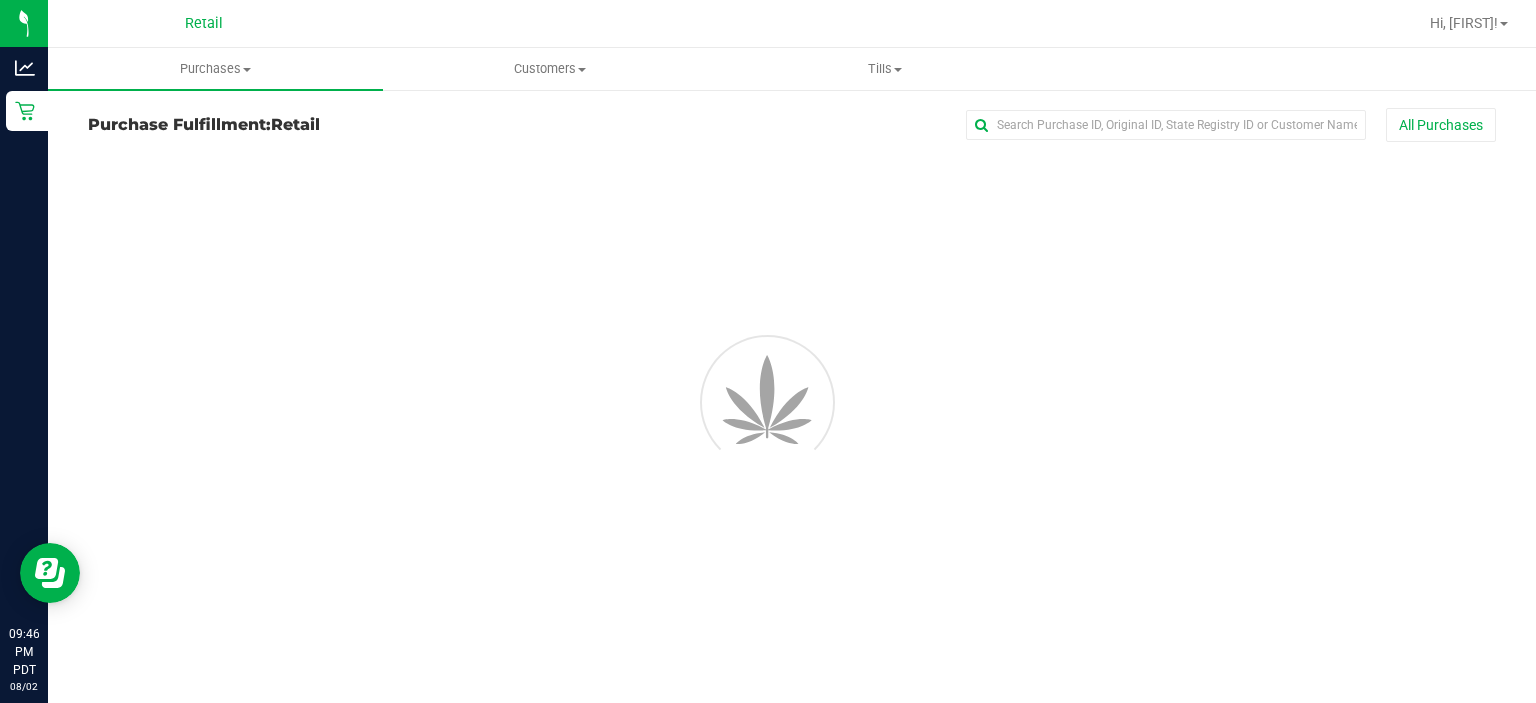 scroll, scrollTop: 0, scrollLeft: 0, axis: both 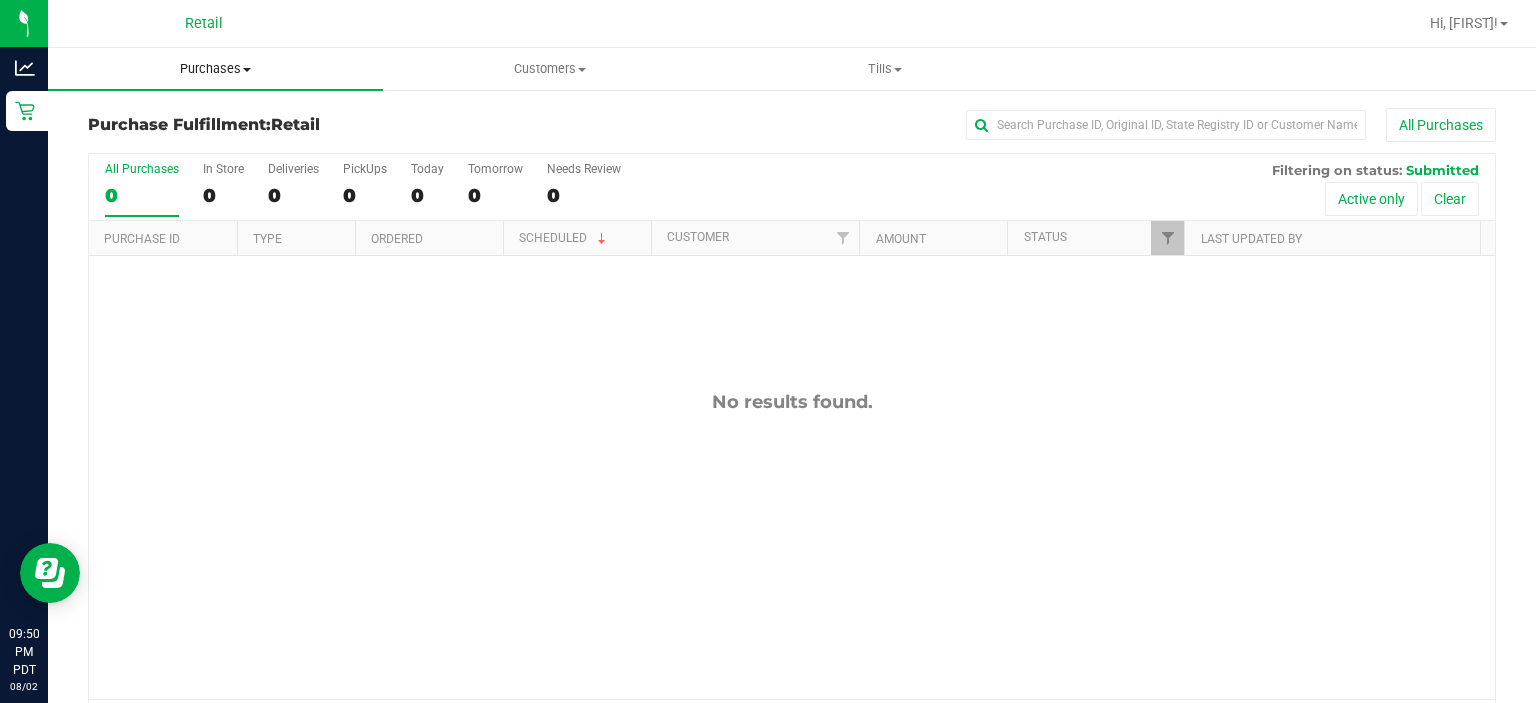 click on "Purchases" at bounding box center [215, 69] 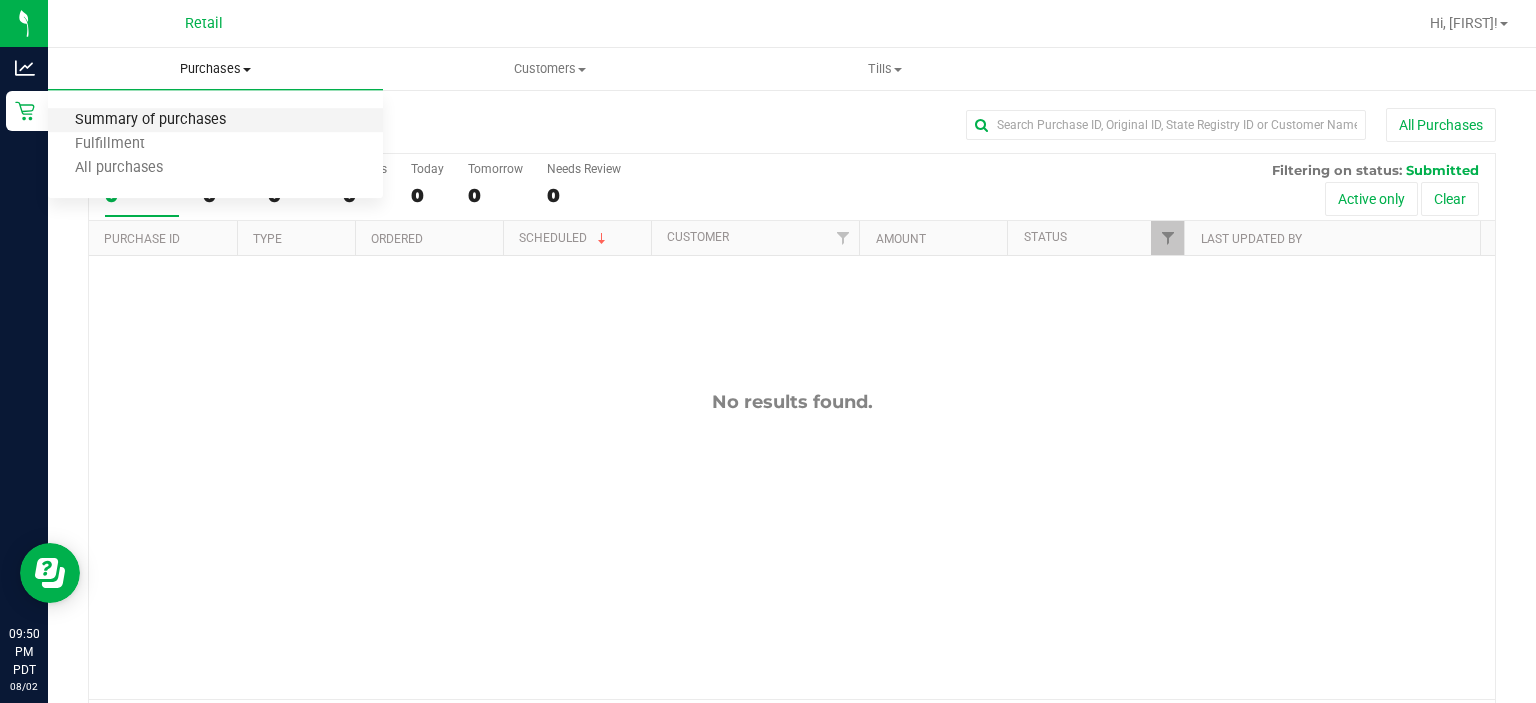 click on "Summary of purchases" at bounding box center (150, 120) 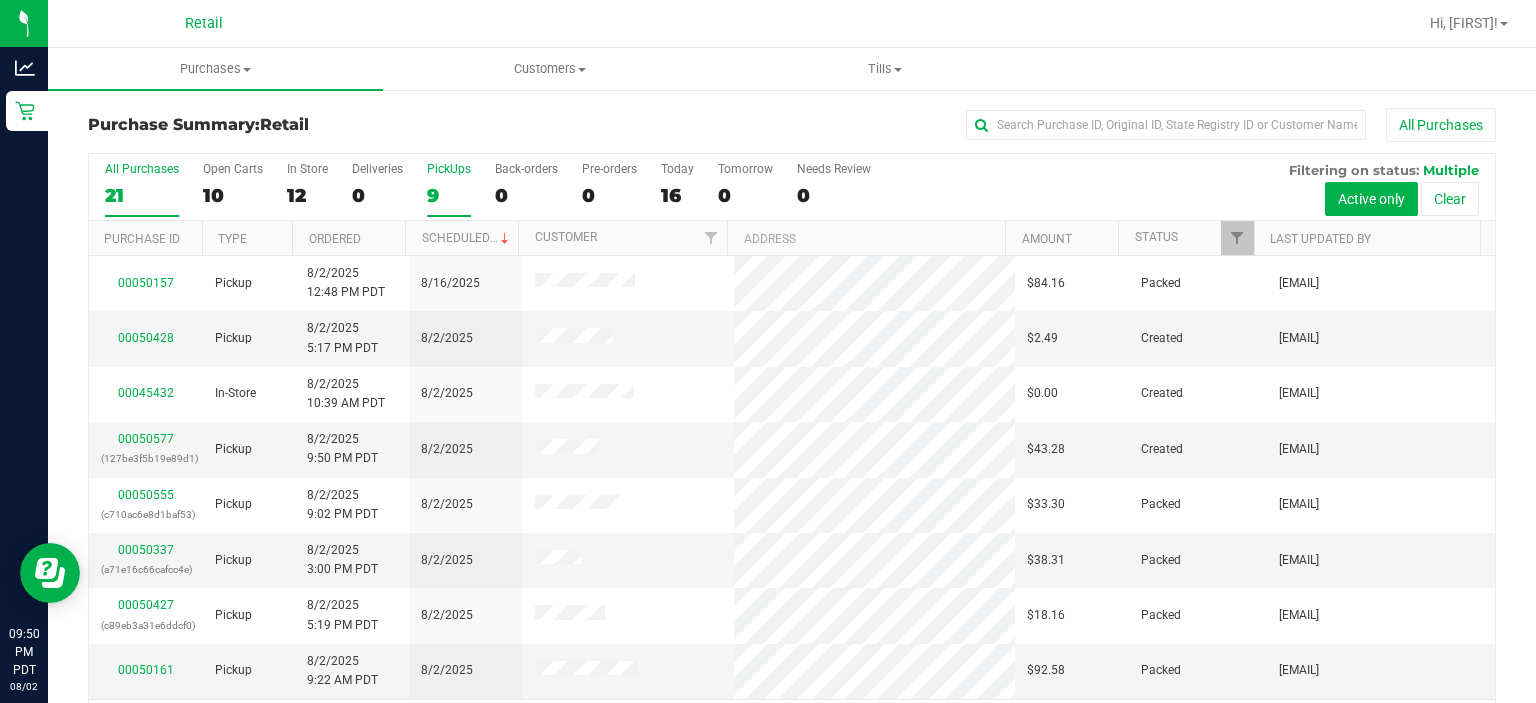 click on "PickUps" at bounding box center [449, 169] 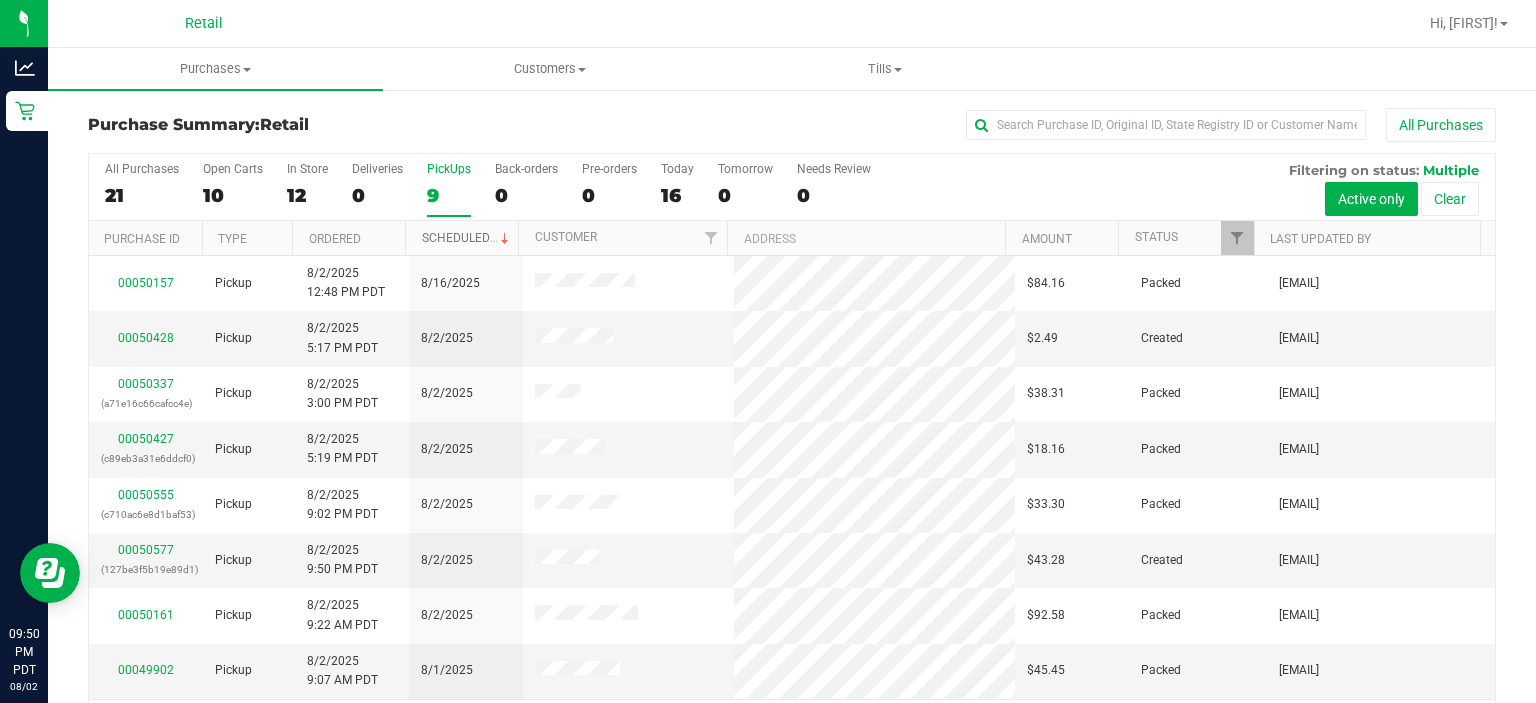 click on "Scheduled" at bounding box center (467, 238) 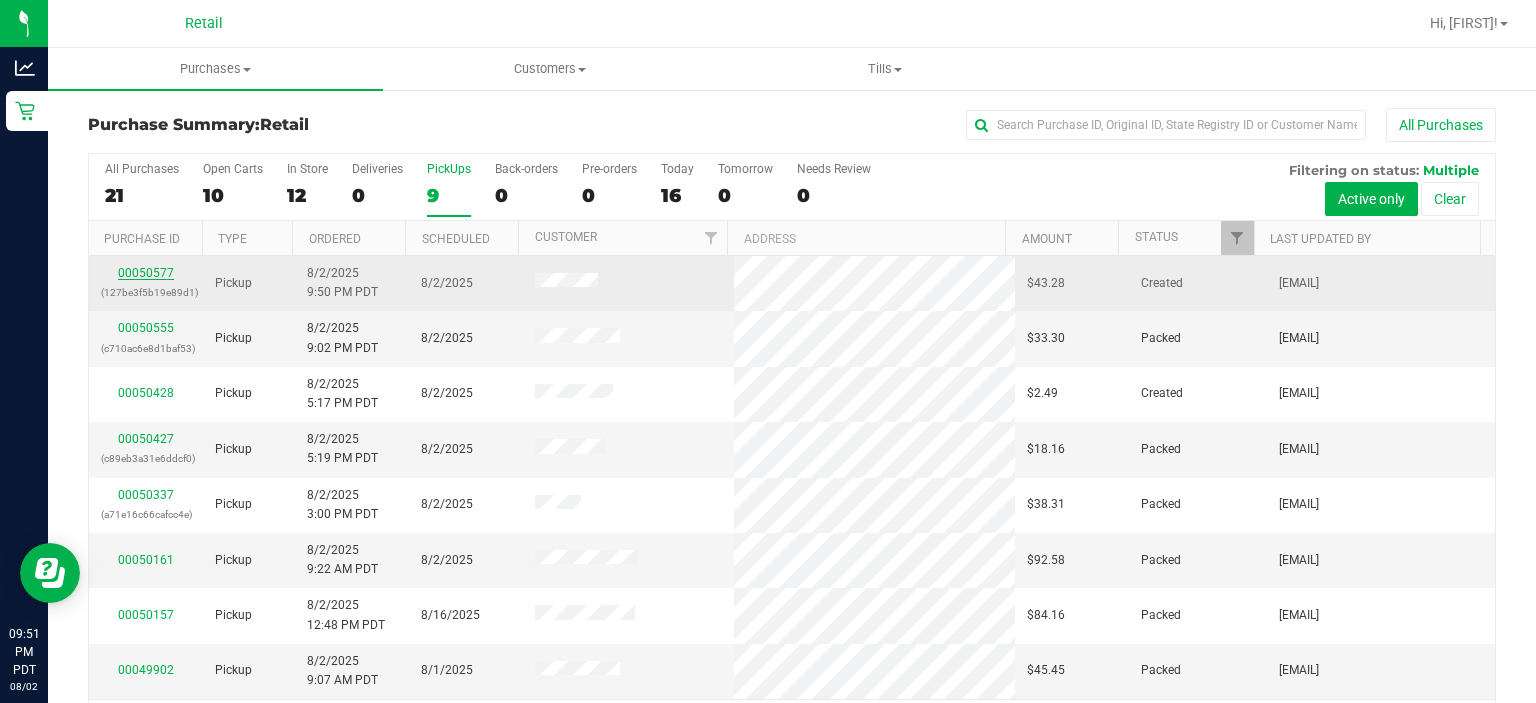 click on "00050577" at bounding box center (146, 273) 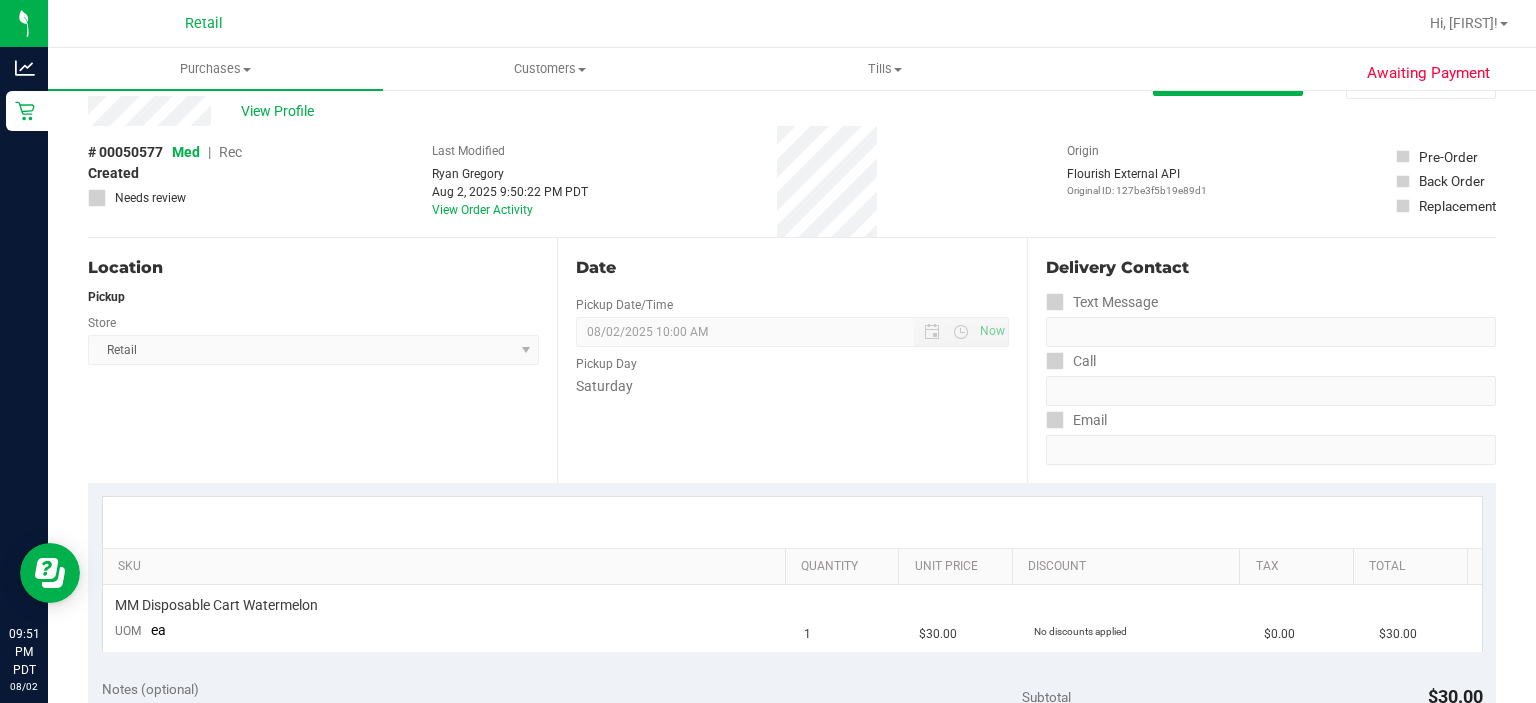 scroll, scrollTop: 0, scrollLeft: 0, axis: both 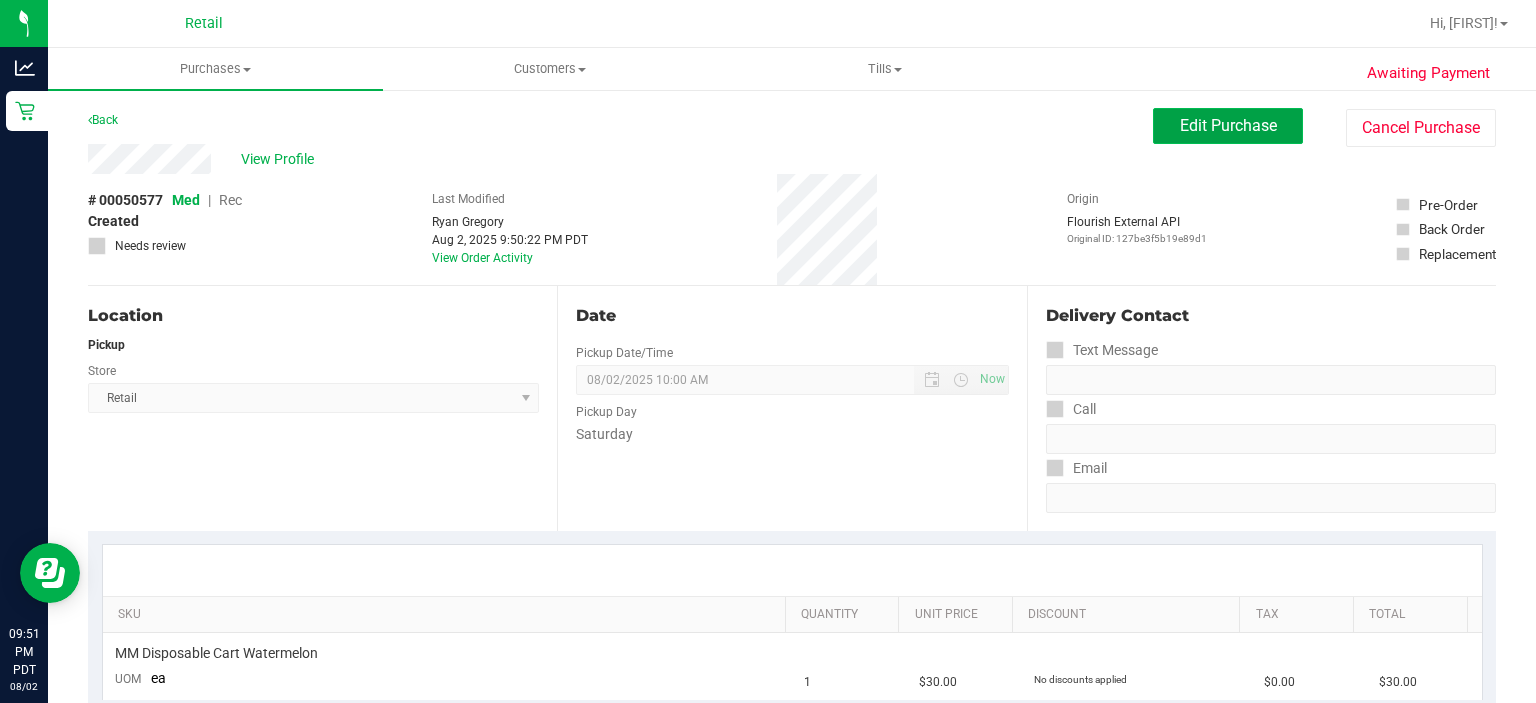 click on "Edit Purchase" at bounding box center (1228, 125) 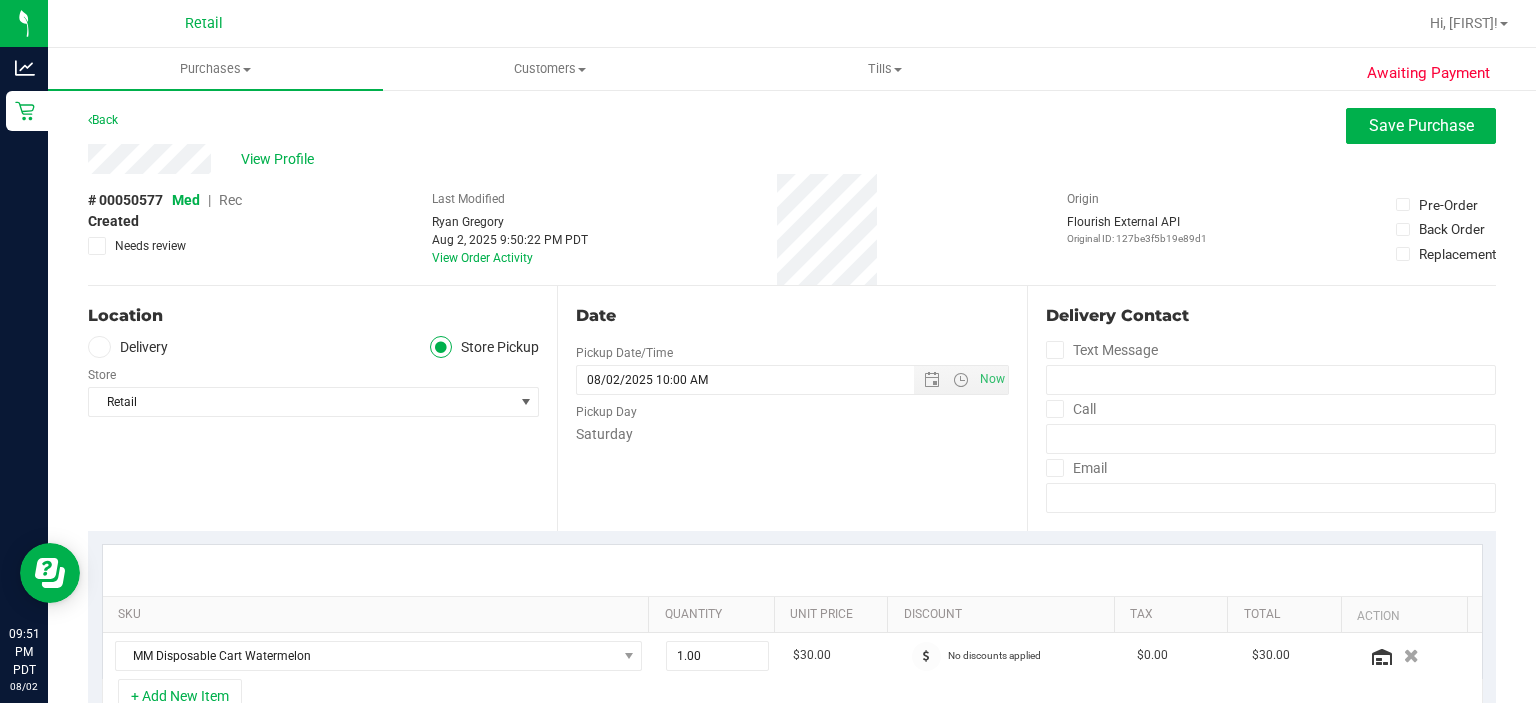 click on "Rec" at bounding box center [230, 200] 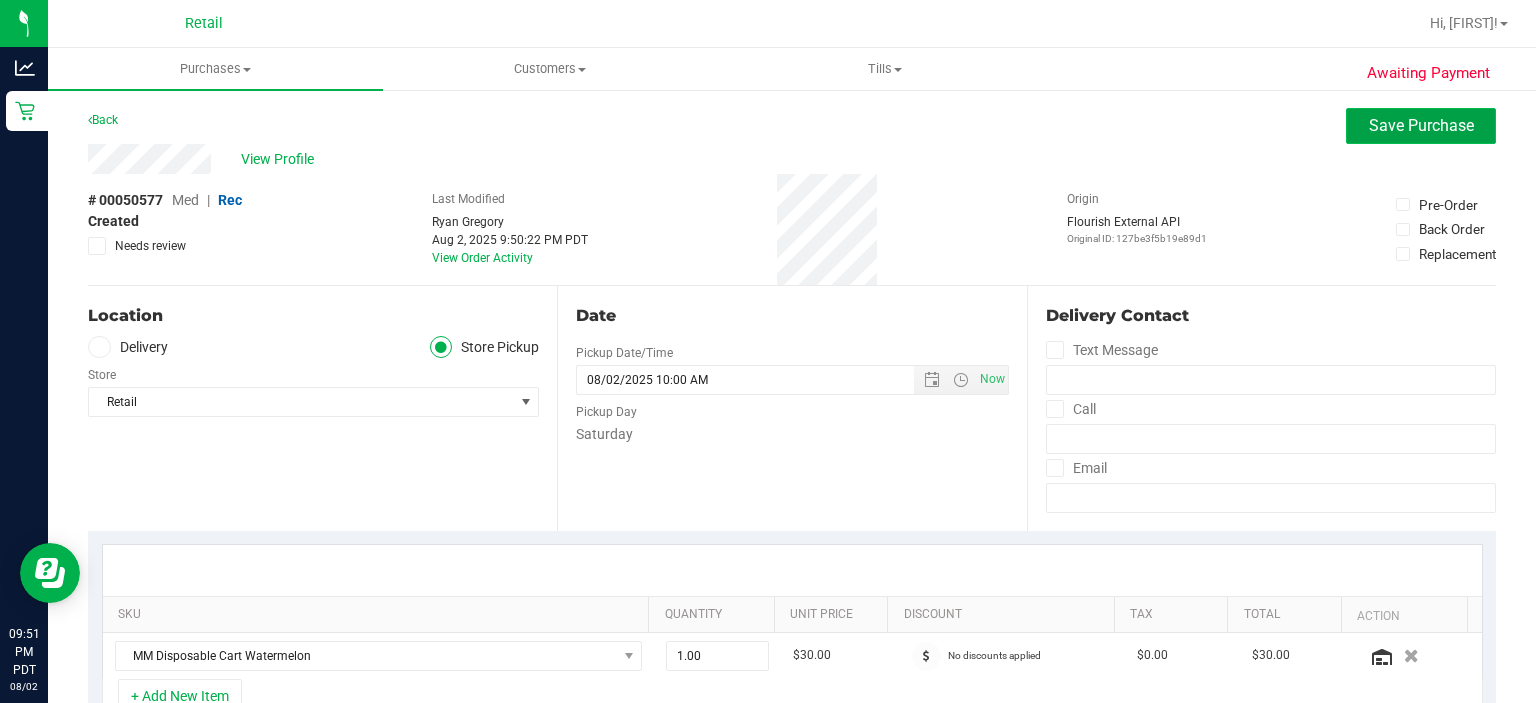 click on "Save Purchase" at bounding box center [1421, 125] 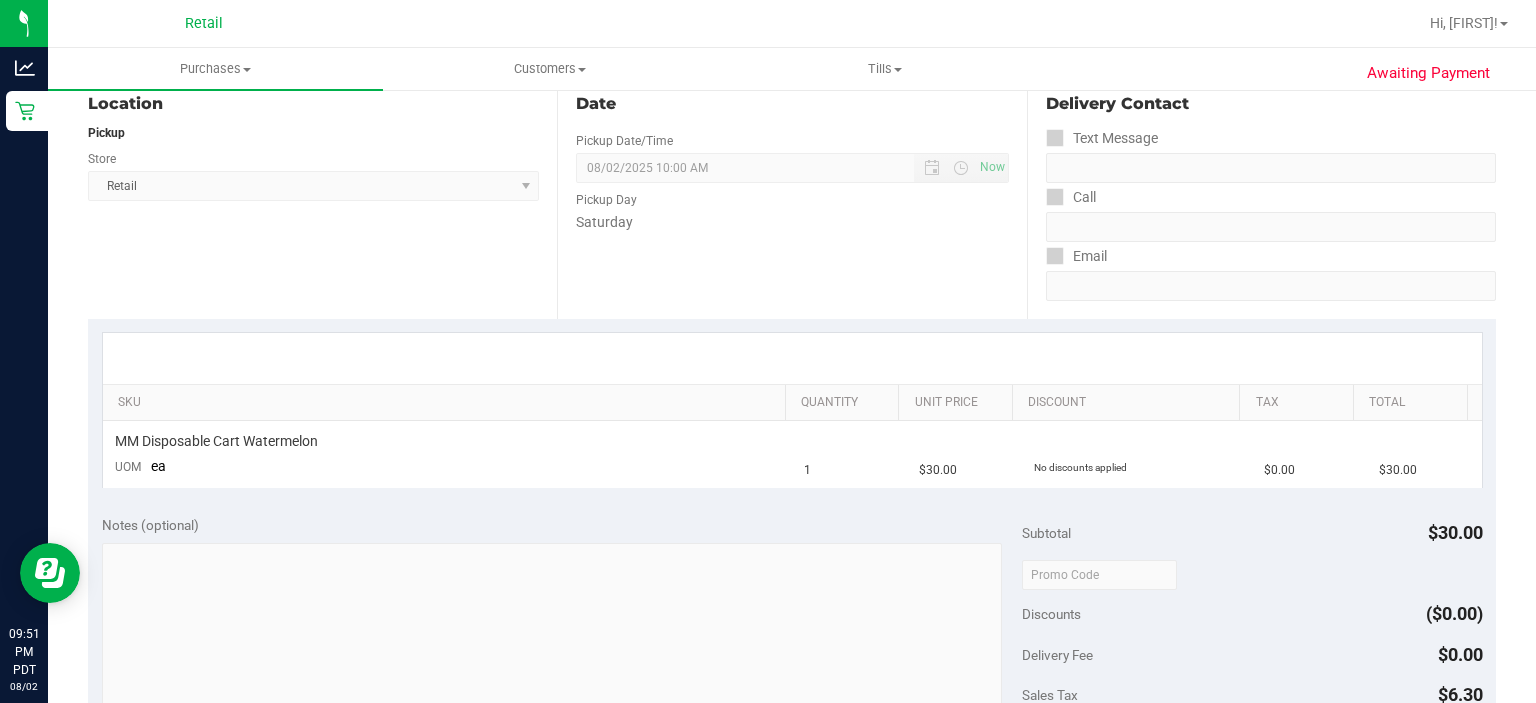 scroll, scrollTop: 344, scrollLeft: 0, axis: vertical 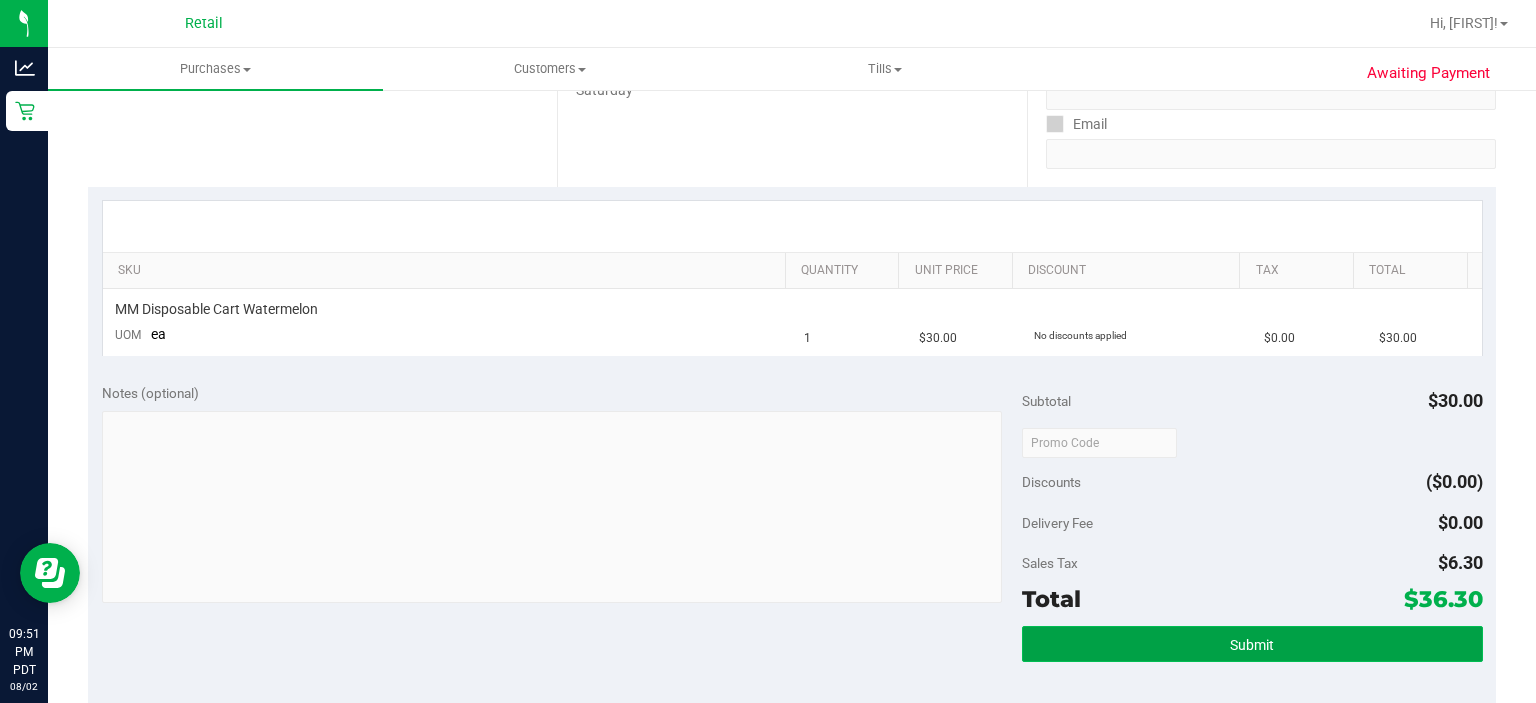 click on "Submit" at bounding box center [1252, 645] 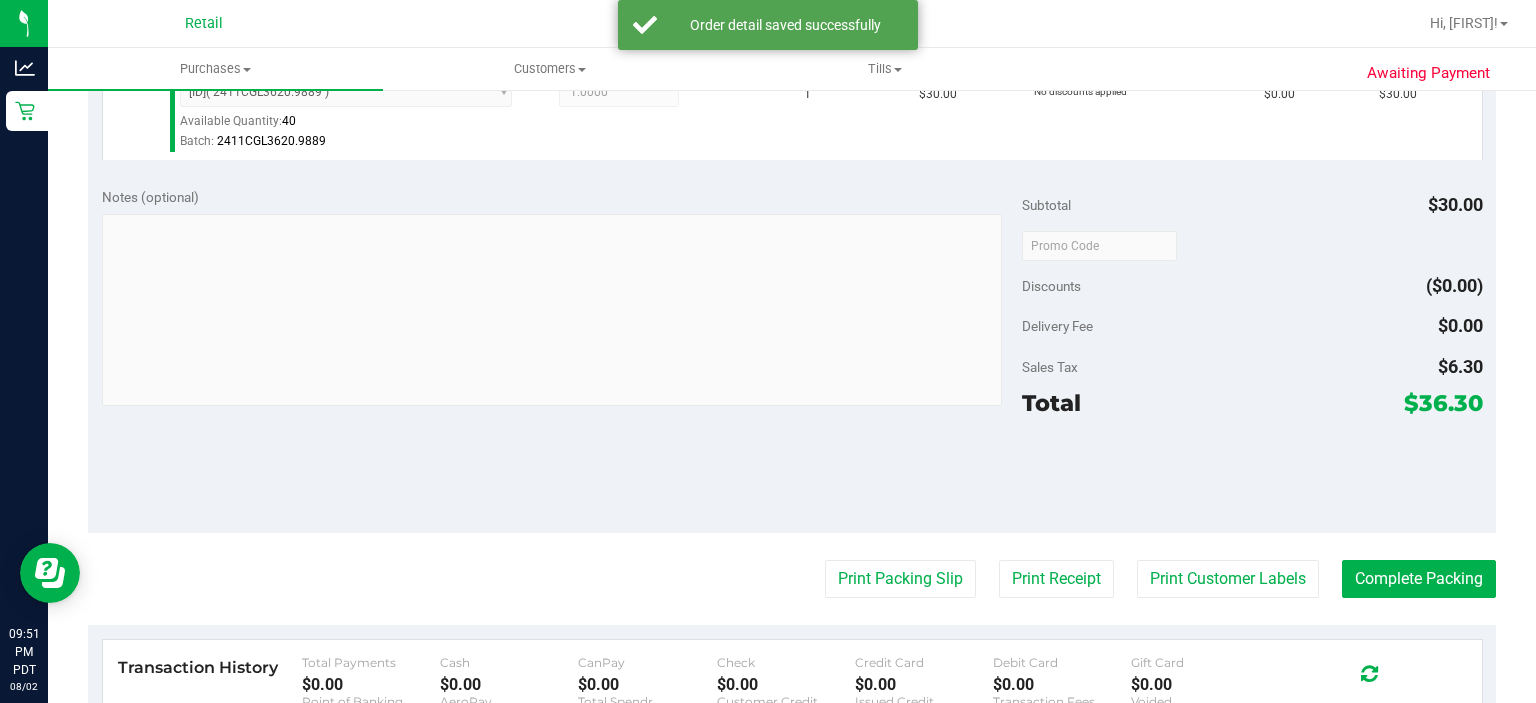 scroll, scrollTop: 636, scrollLeft: 0, axis: vertical 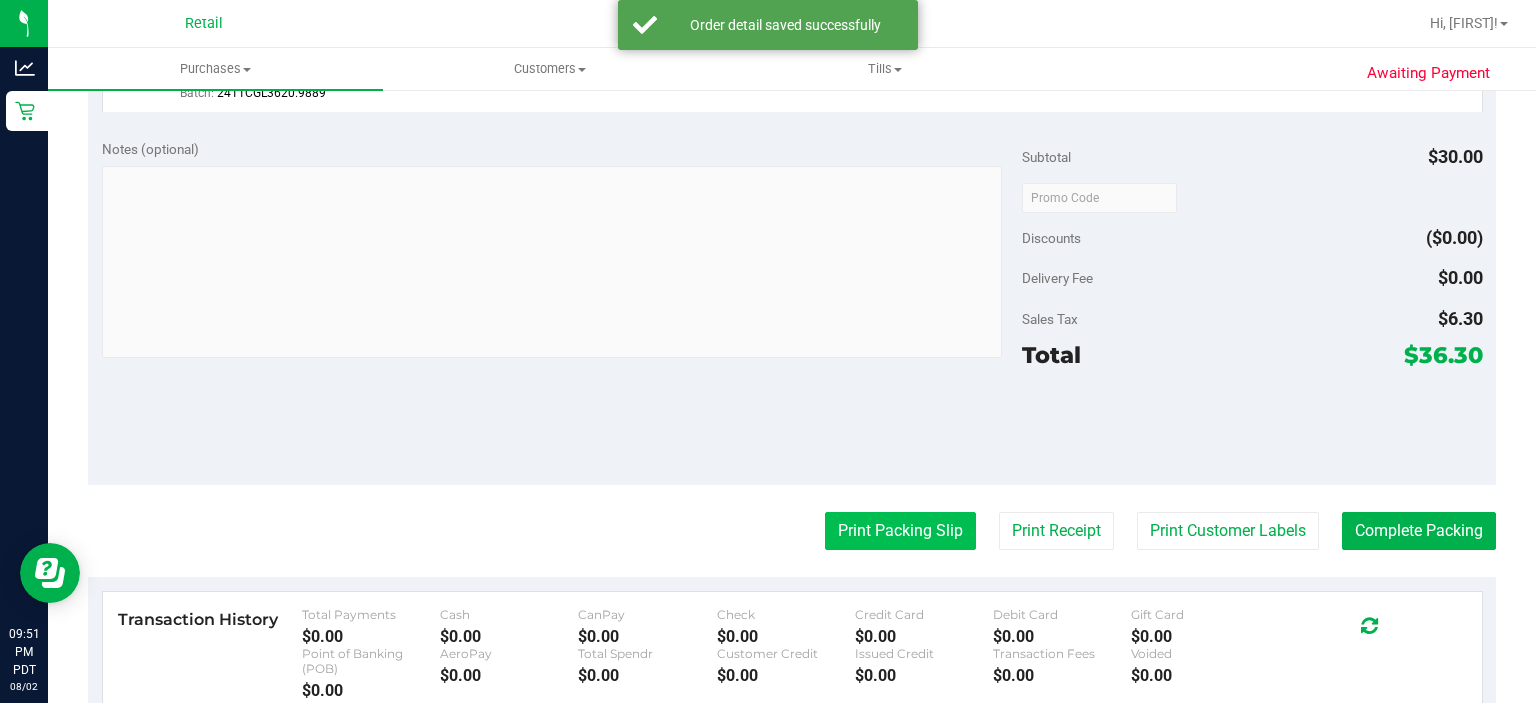 click on "Print Packing Slip" at bounding box center [900, 531] 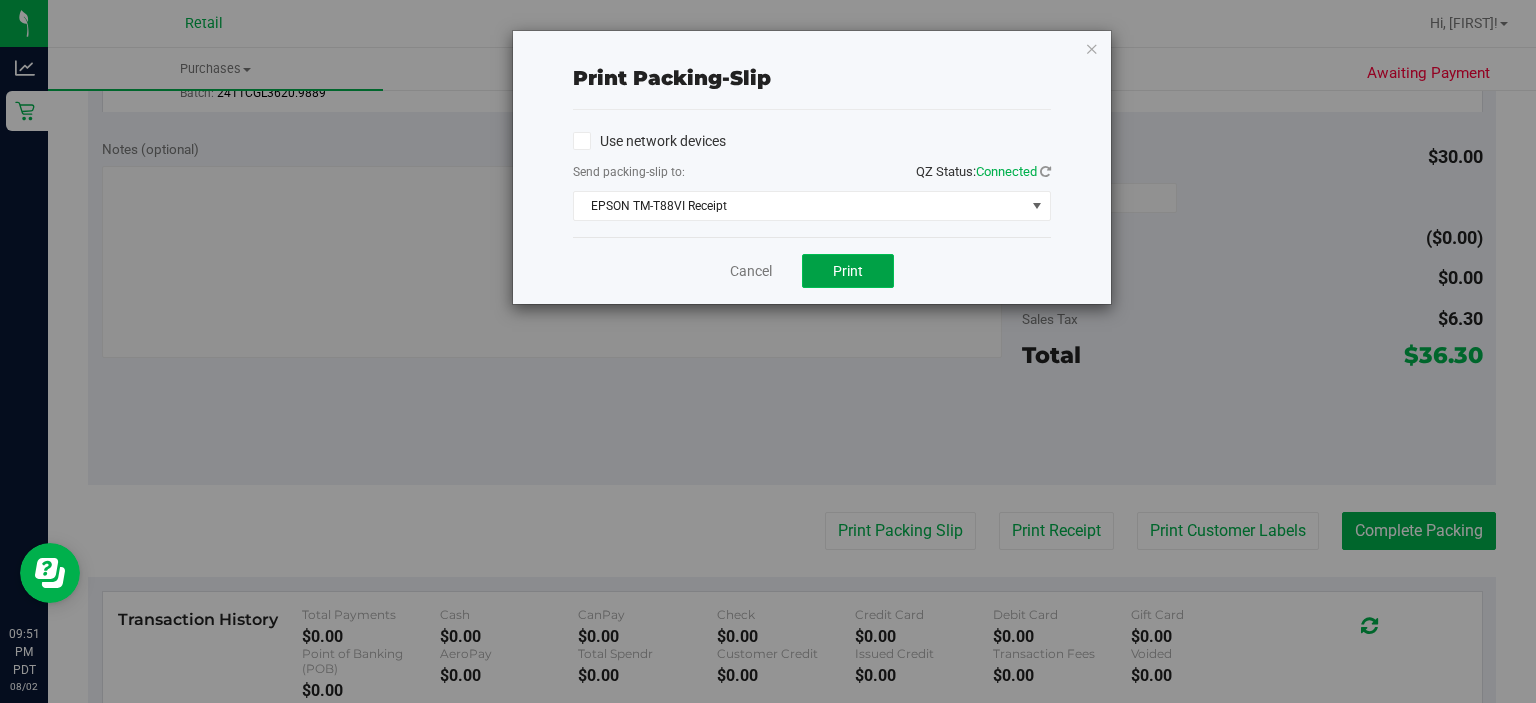 click on "Print" at bounding box center [848, 271] 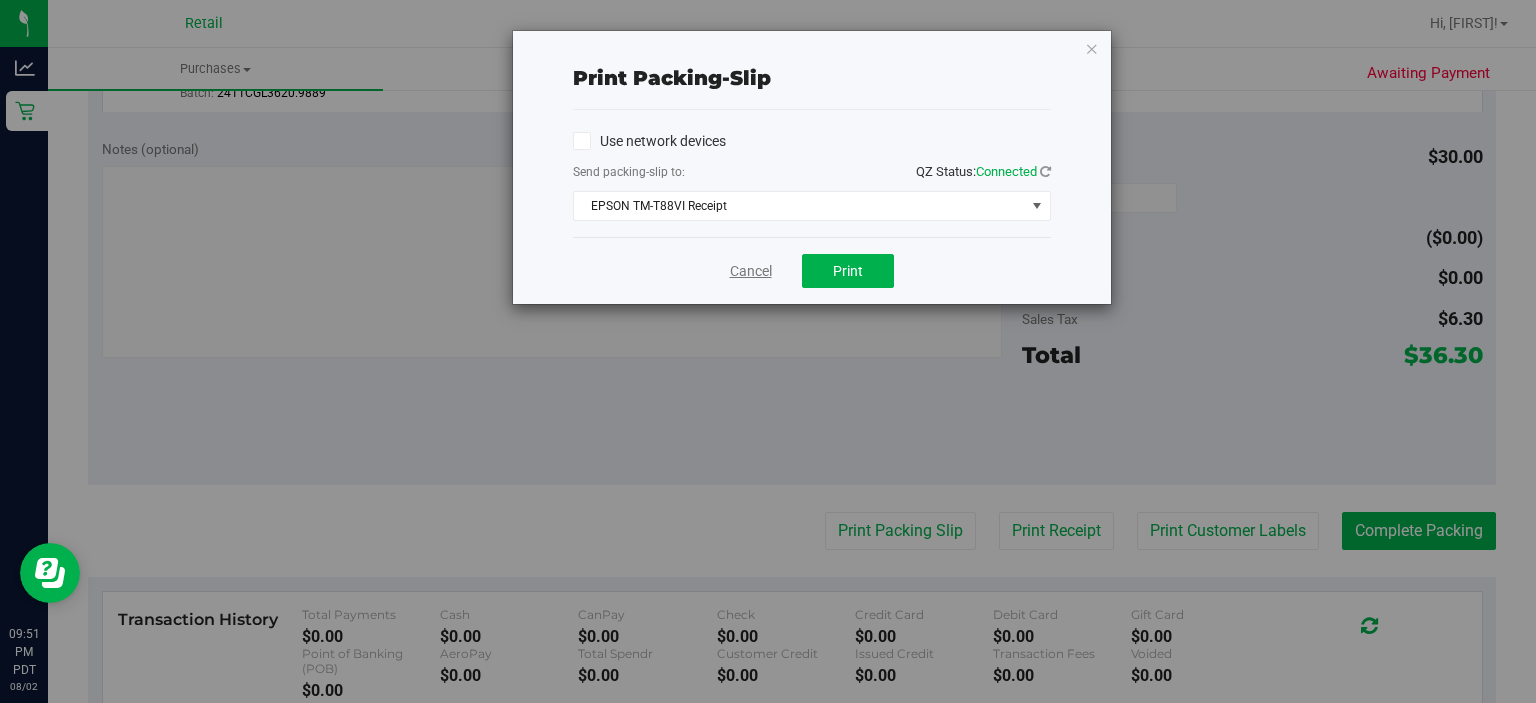 click on "Cancel" at bounding box center (751, 271) 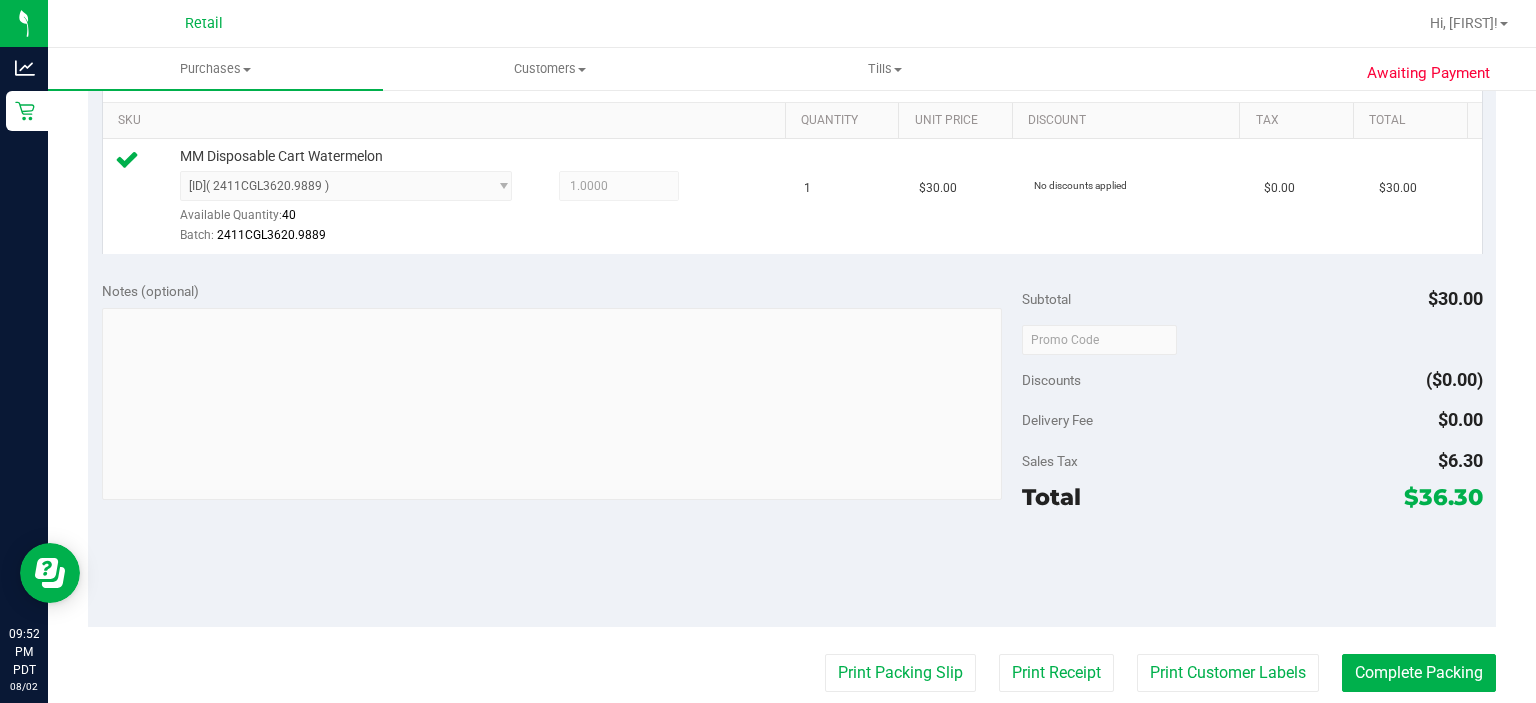 scroll, scrollTop: 469, scrollLeft: 0, axis: vertical 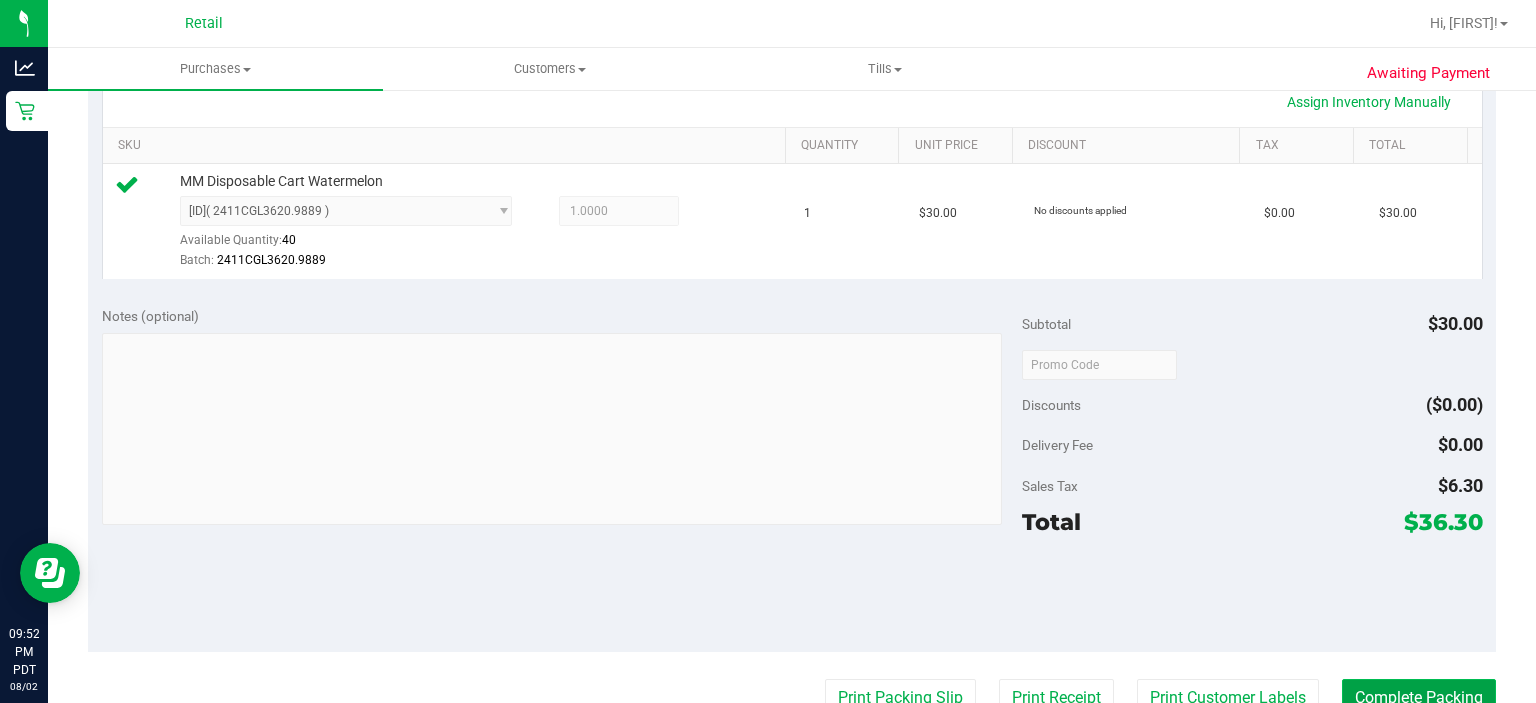 click on "Complete Packing" at bounding box center (1419, 698) 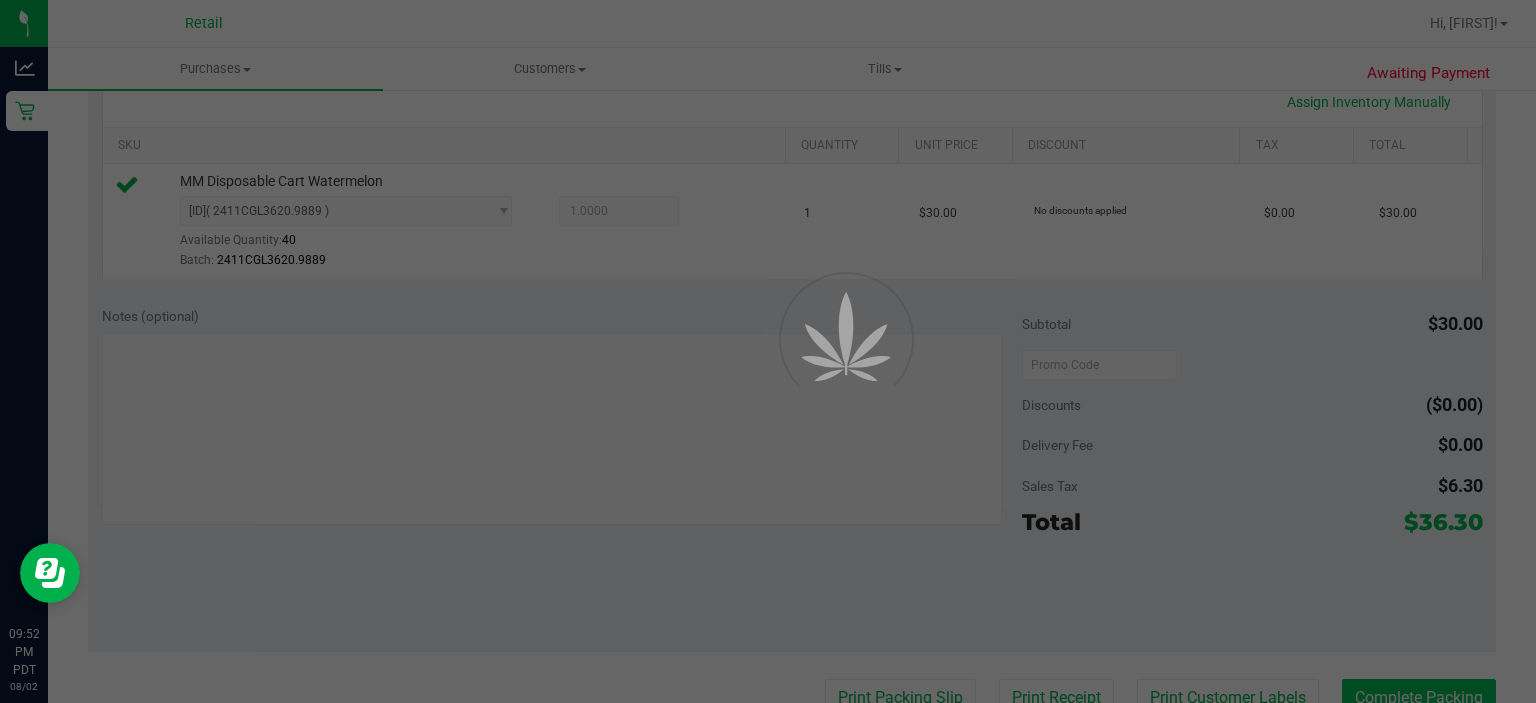 scroll, scrollTop: 0, scrollLeft: 0, axis: both 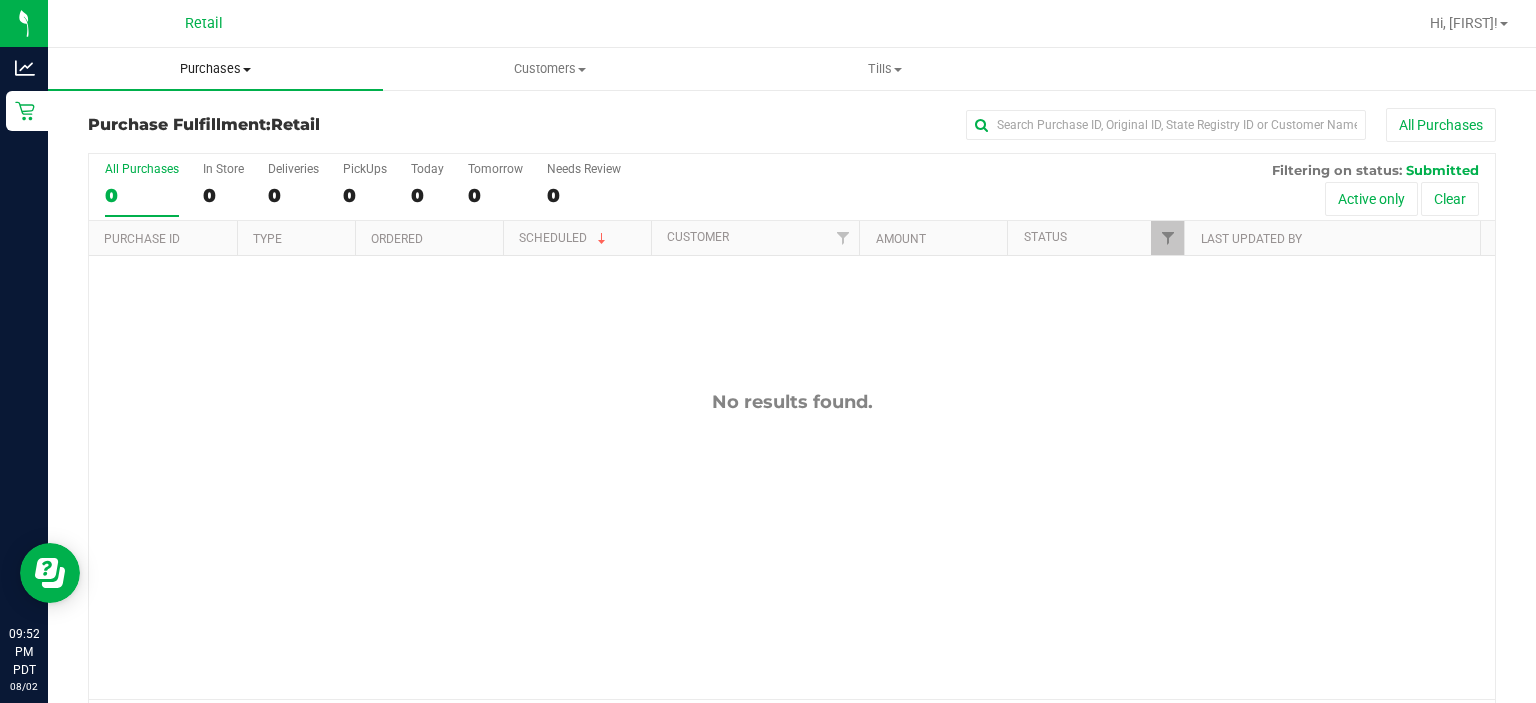 click on "Purchases" at bounding box center [215, 69] 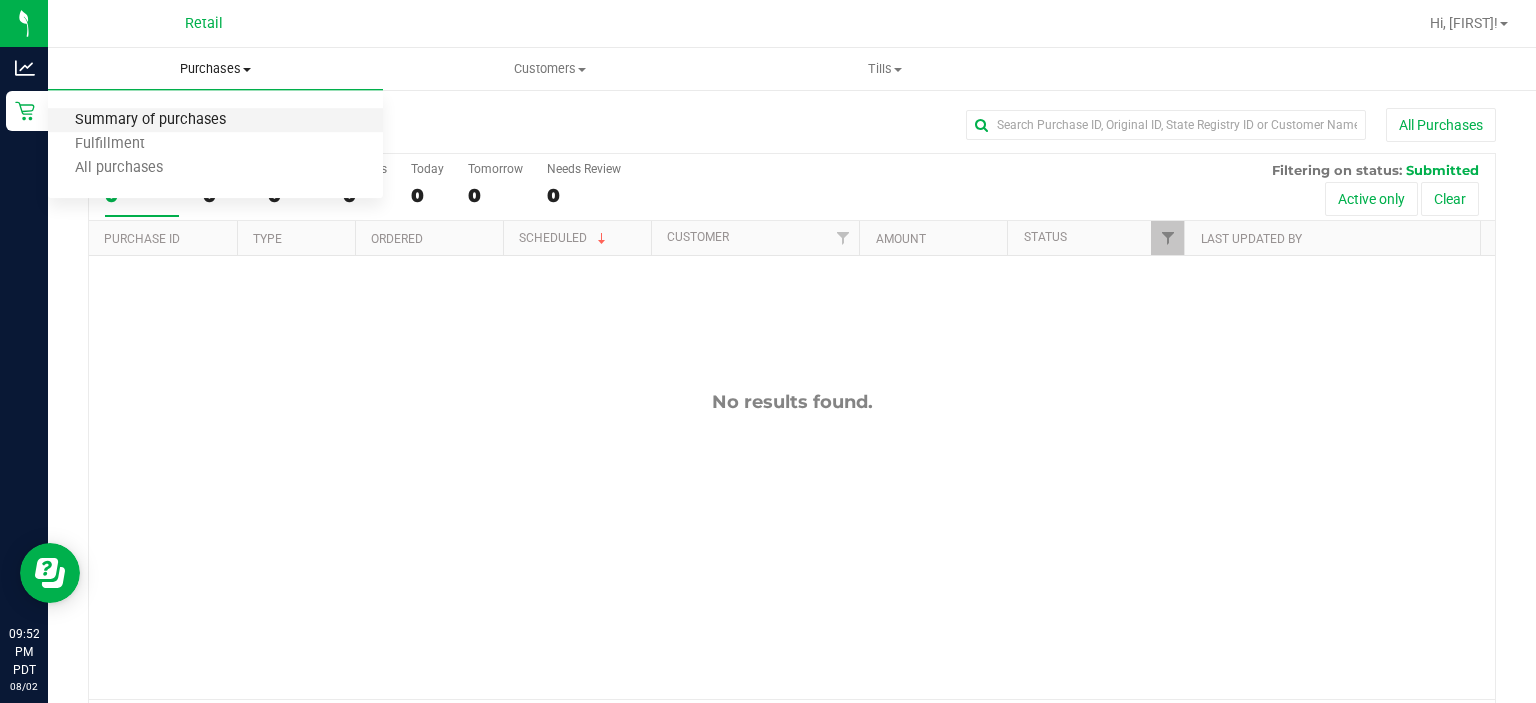 click on "Summary of purchases" at bounding box center [150, 120] 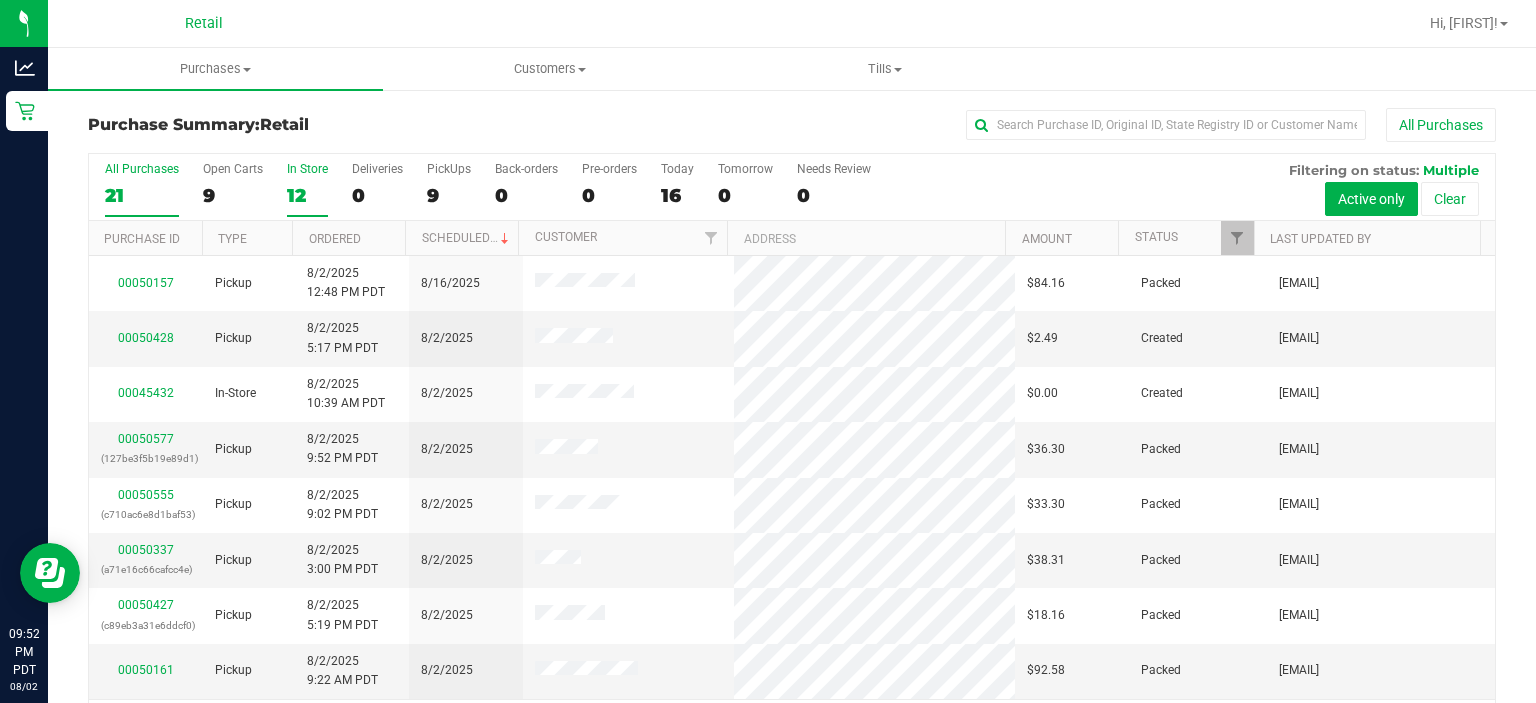 click on "In Store" at bounding box center [307, 169] 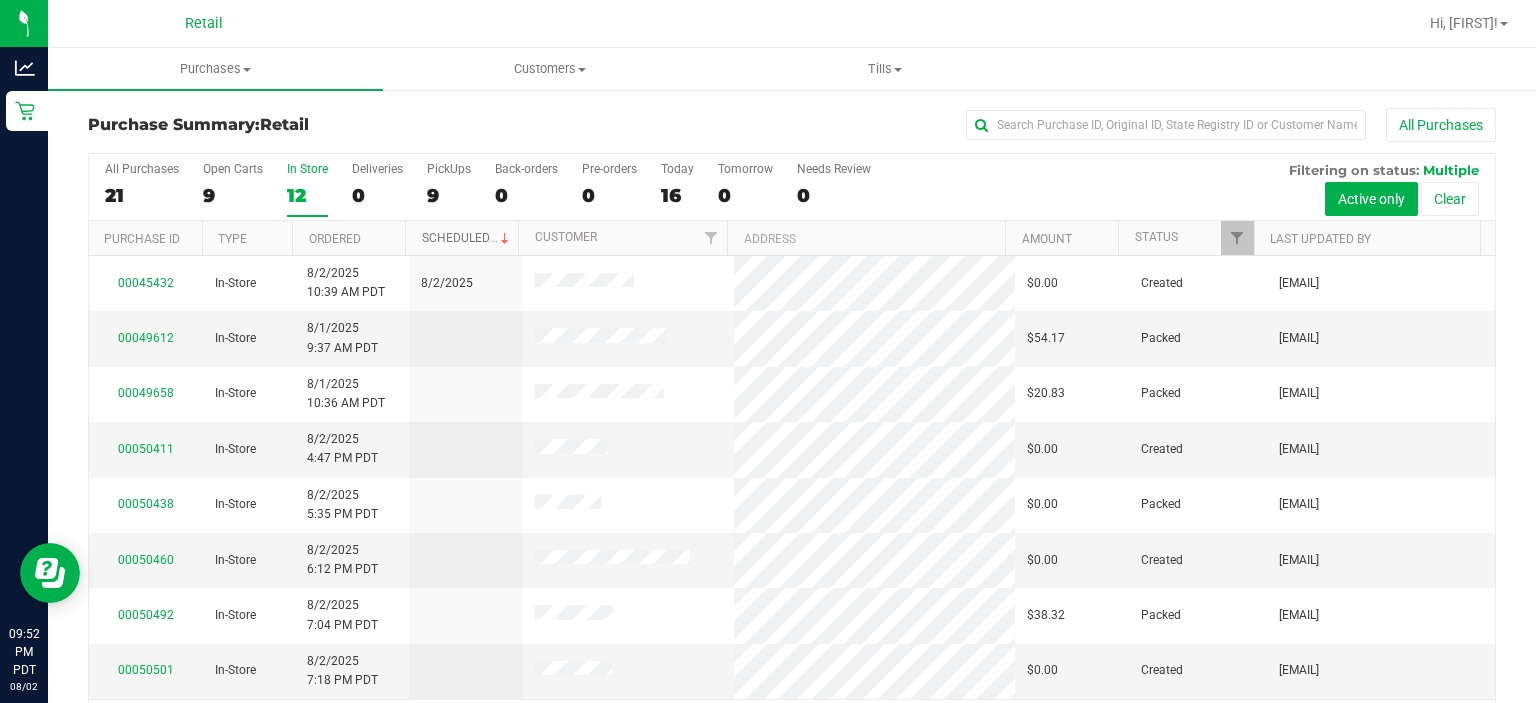 click at bounding box center (505, 239) 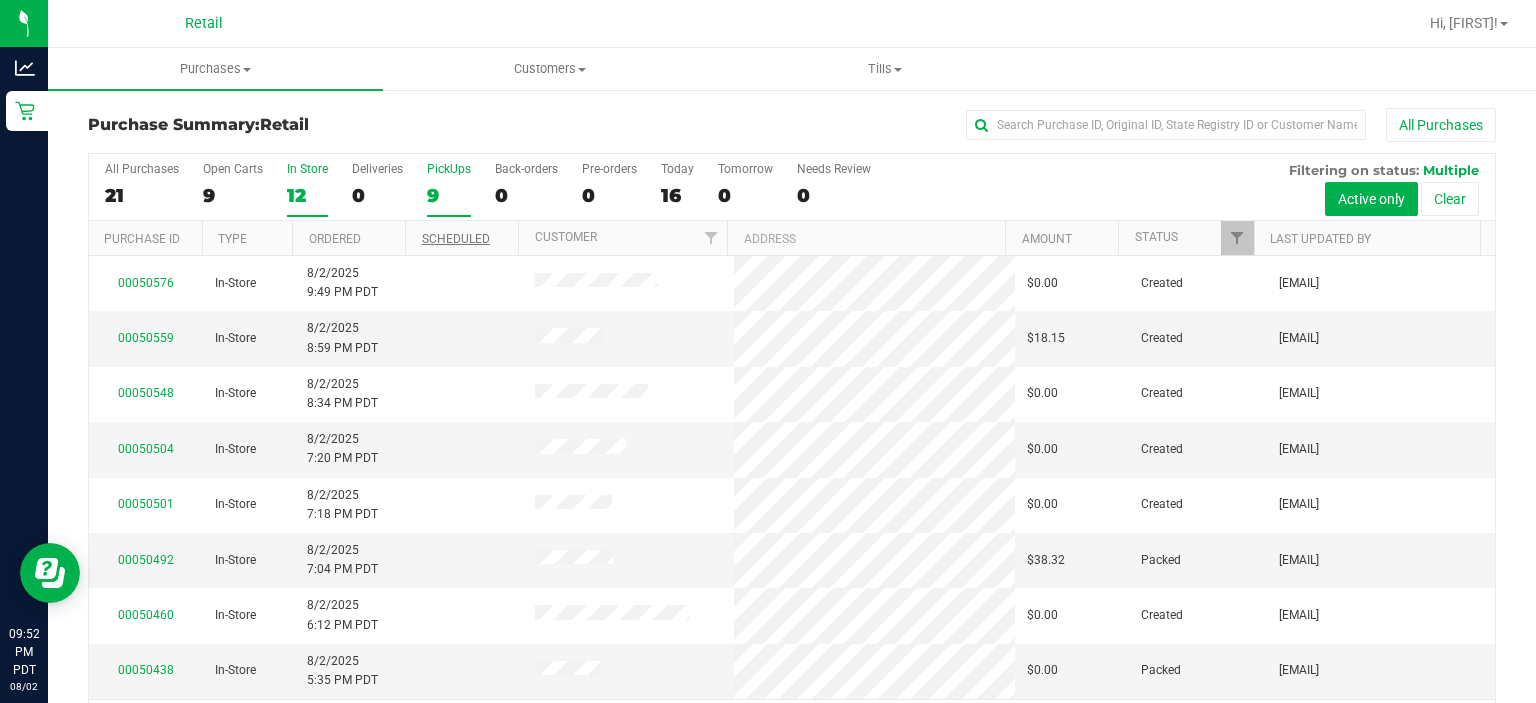 click on "PickUps" at bounding box center [449, 169] 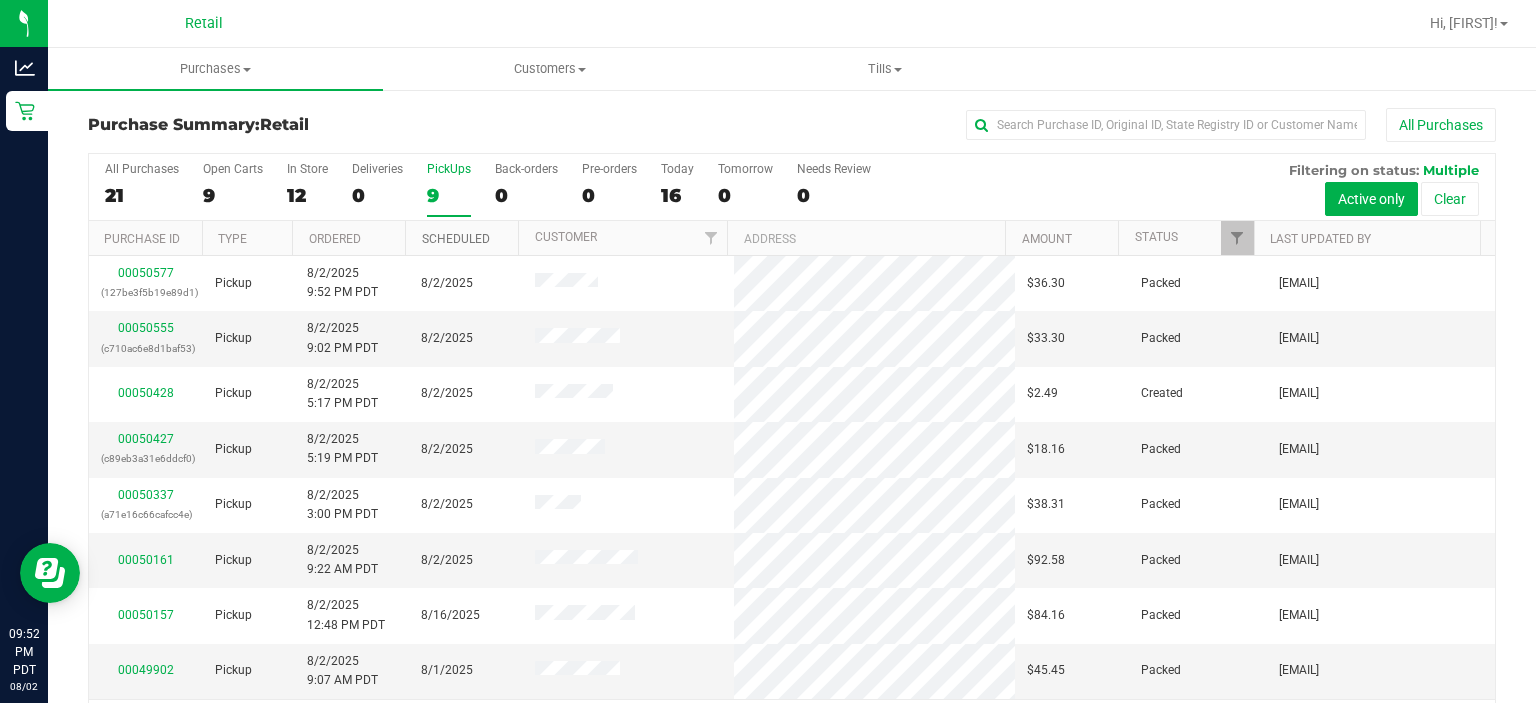 click on "Scheduled" at bounding box center (456, 239) 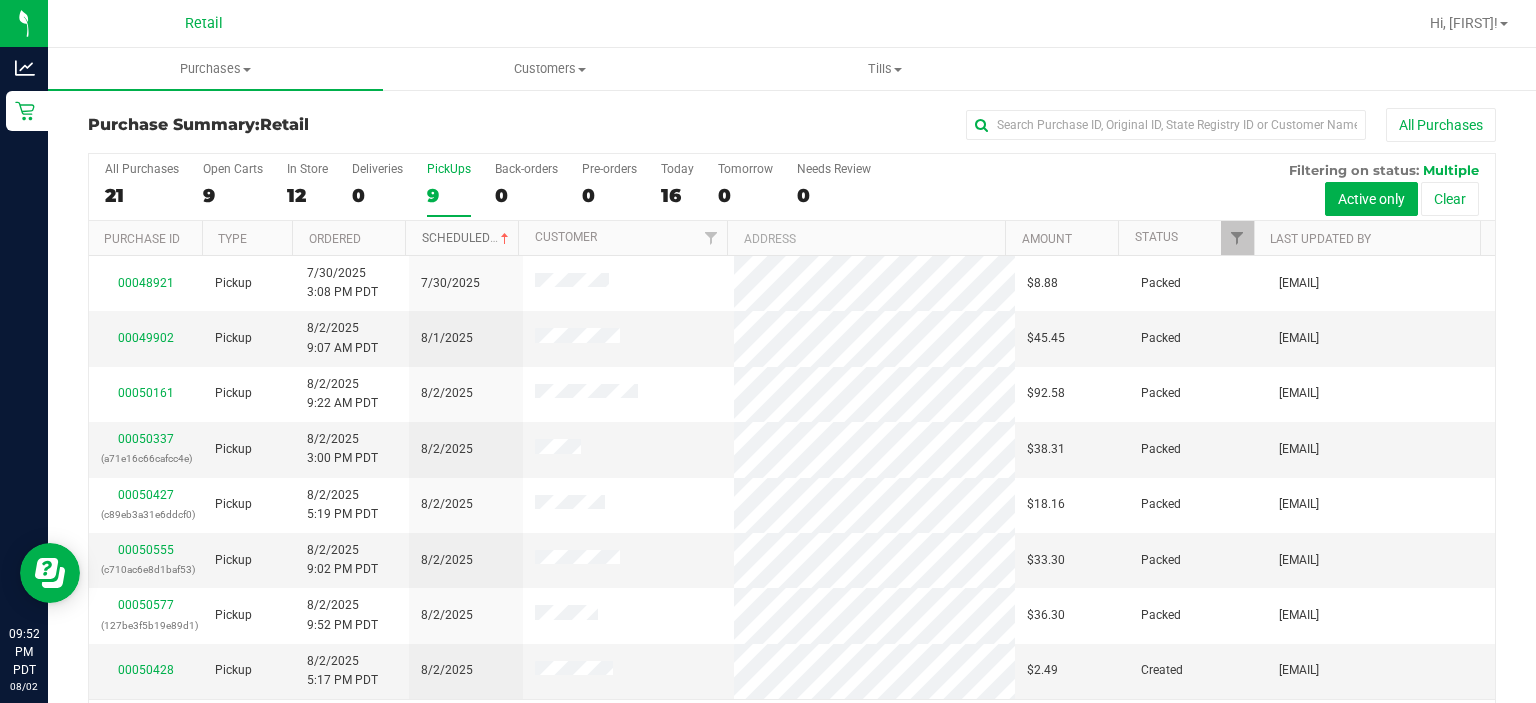 click at bounding box center (505, 239) 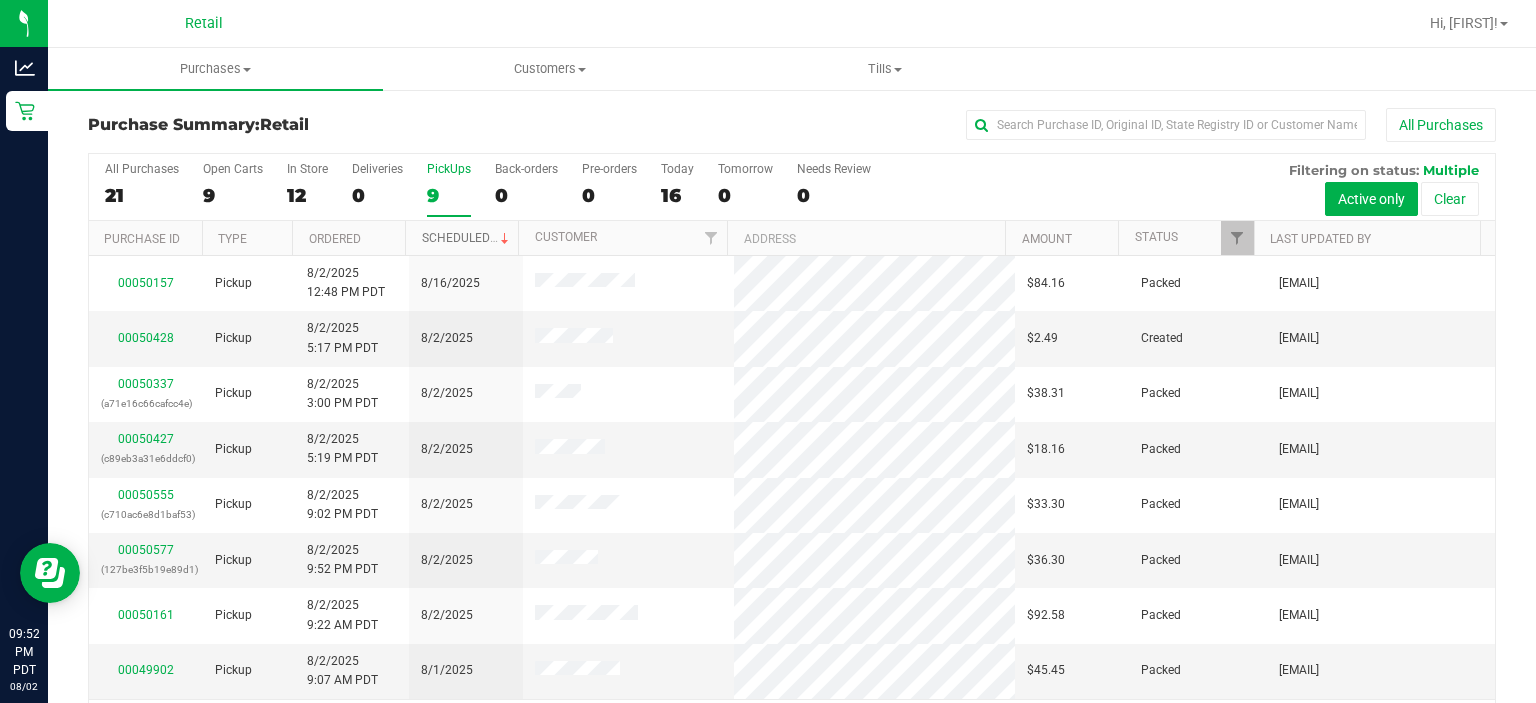 click at bounding box center [505, 239] 